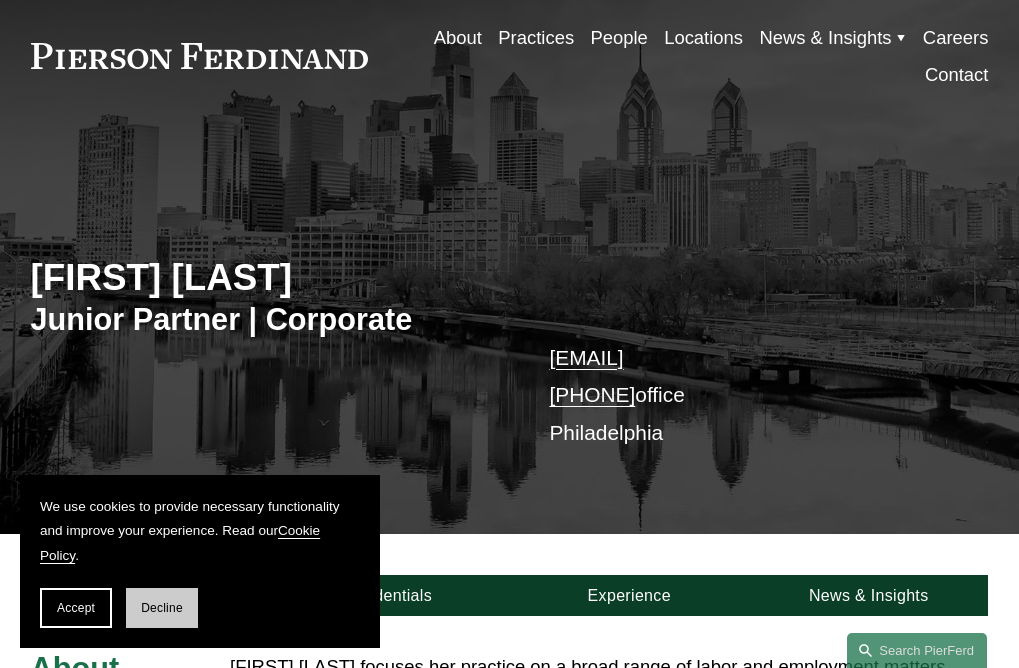scroll, scrollTop: 100, scrollLeft: 0, axis: vertical 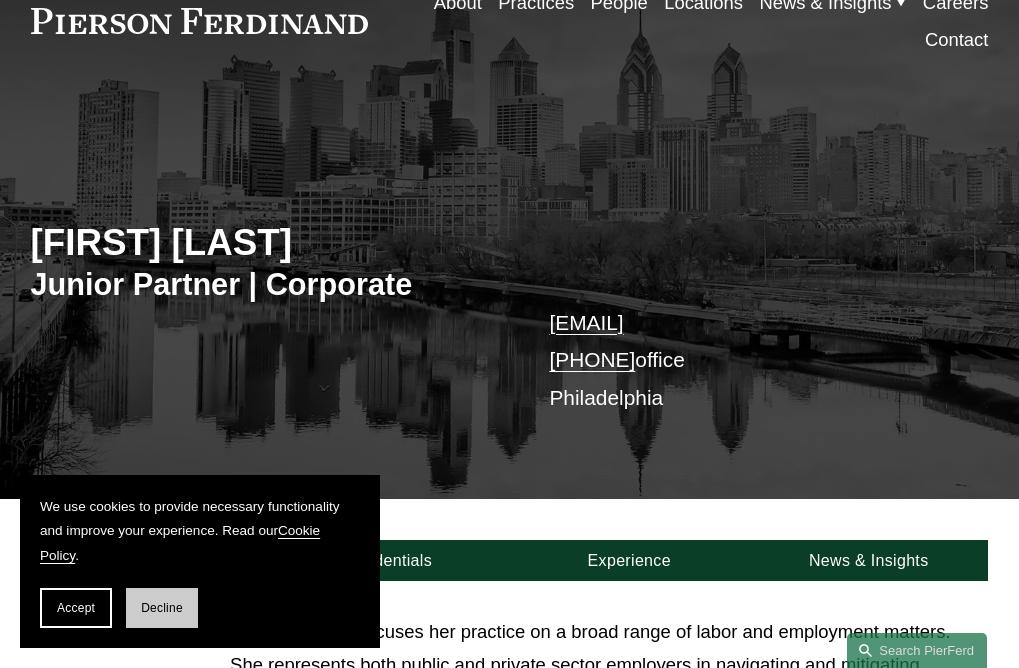 click on "Decline" at bounding box center [162, 608] 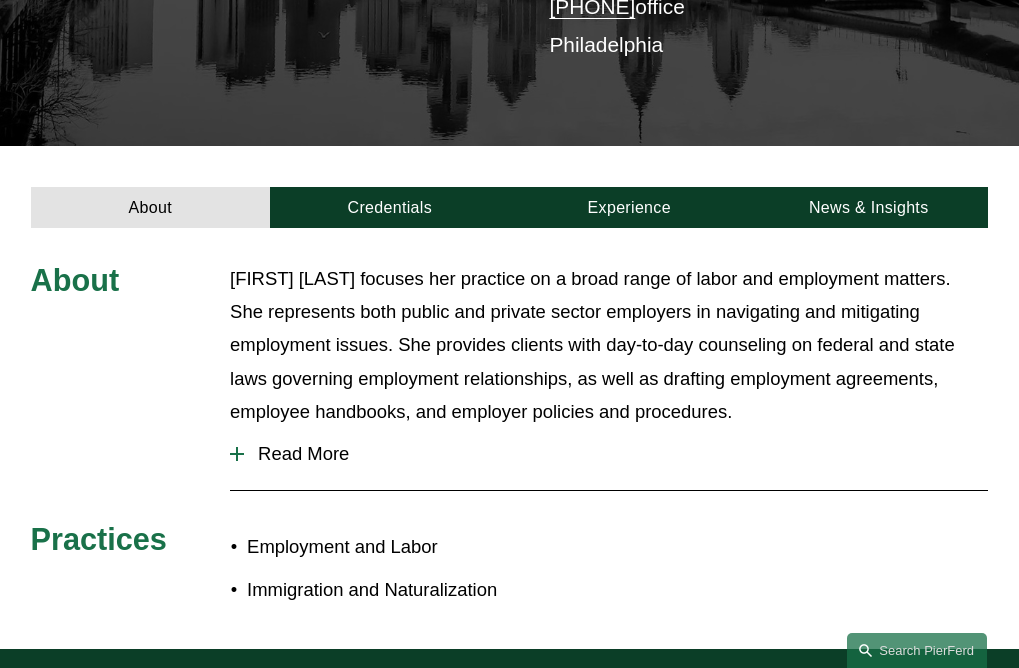 scroll, scrollTop: 500, scrollLeft: 0, axis: vertical 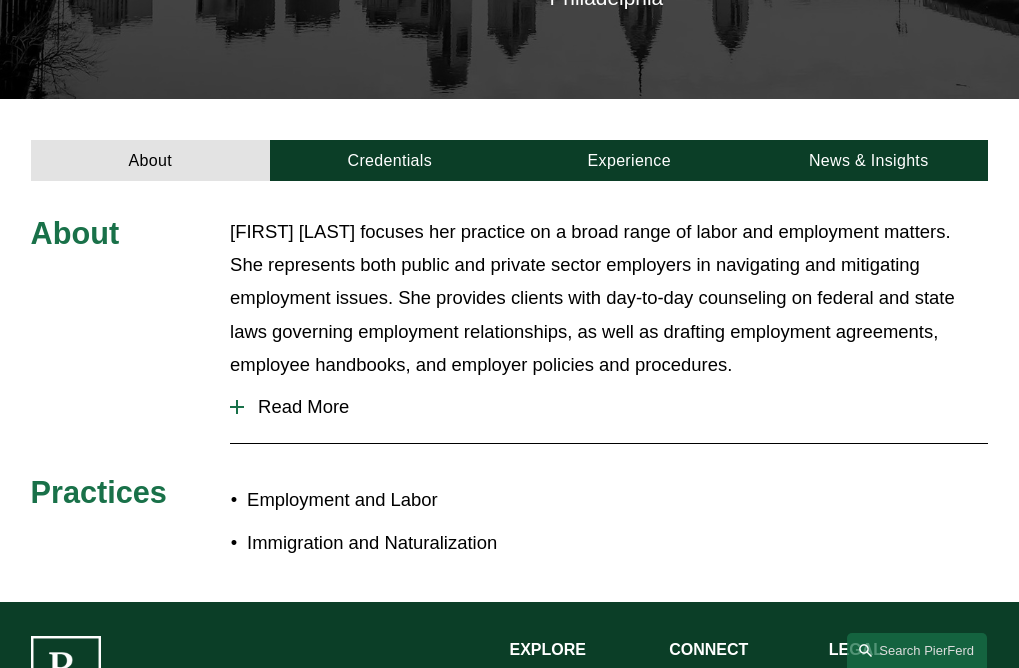 click on "Read More" at bounding box center [616, 407] 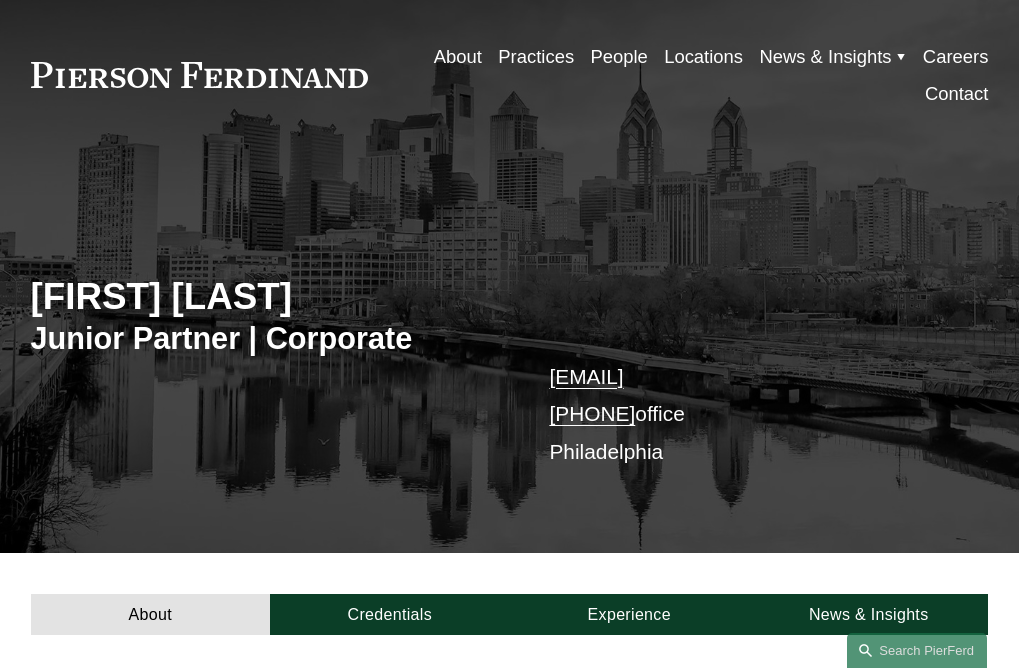 scroll, scrollTop: 0, scrollLeft: 0, axis: both 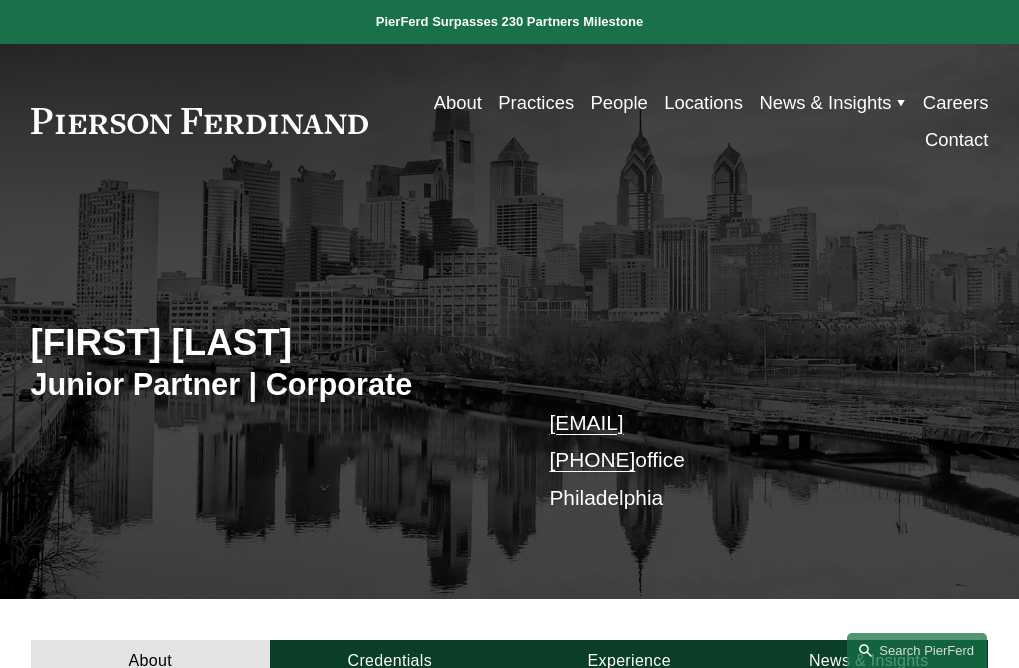 click on "People" at bounding box center (618, 102) 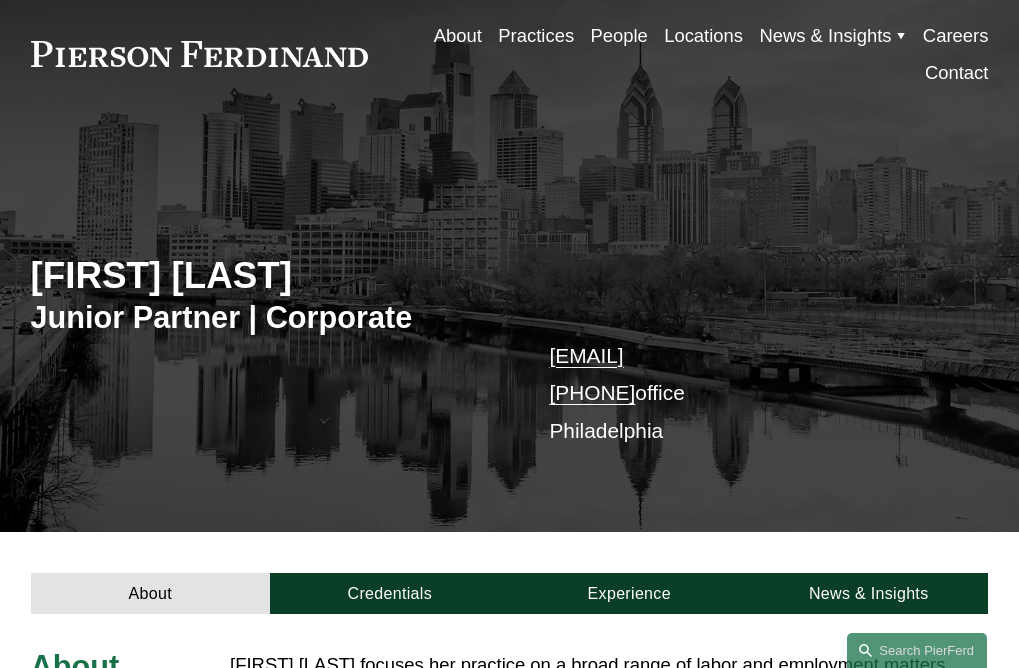 scroll, scrollTop: 0, scrollLeft: 0, axis: both 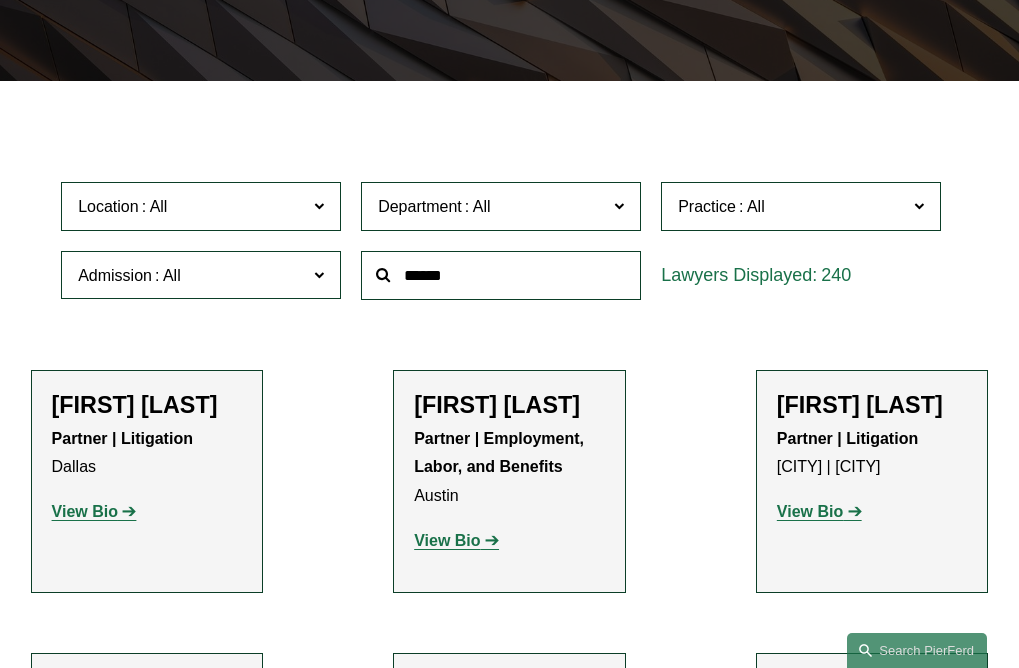 click 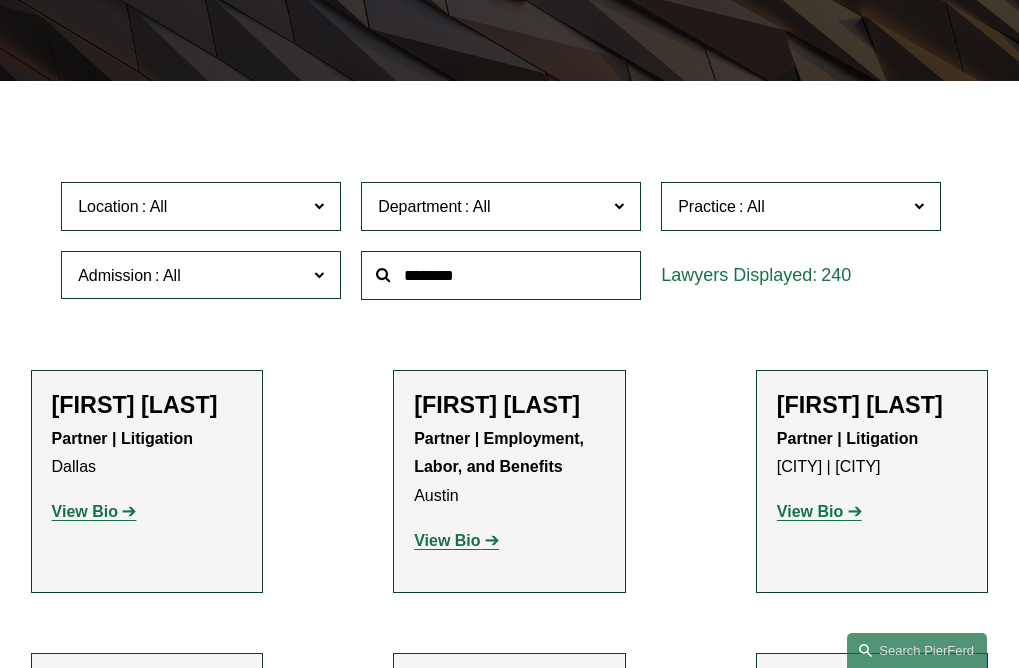 type on "********" 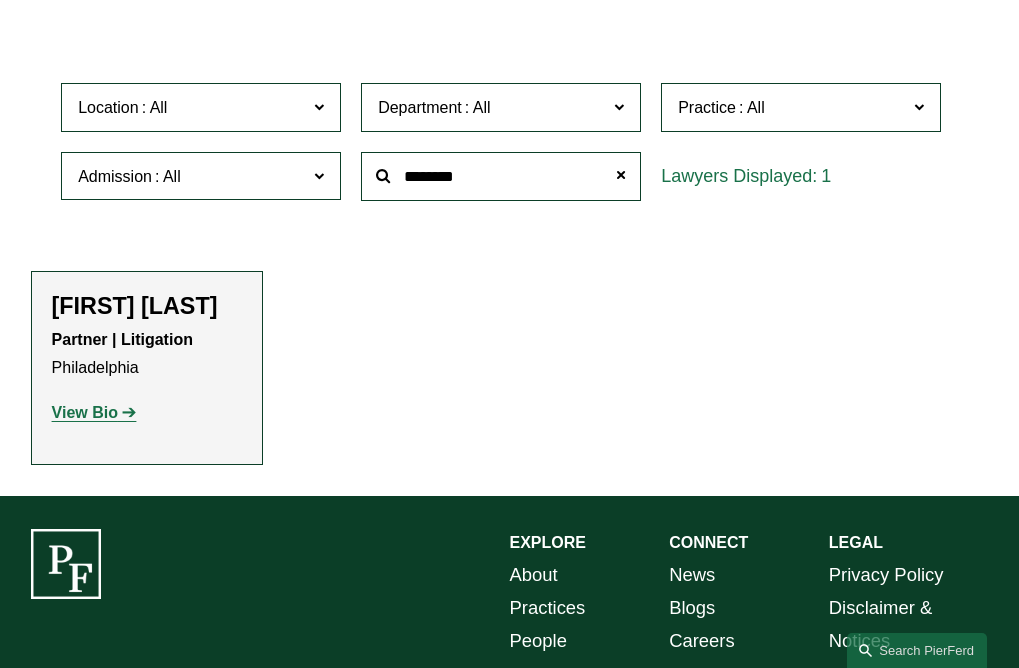 scroll, scrollTop: 500, scrollLeft: 0, axis: vertical 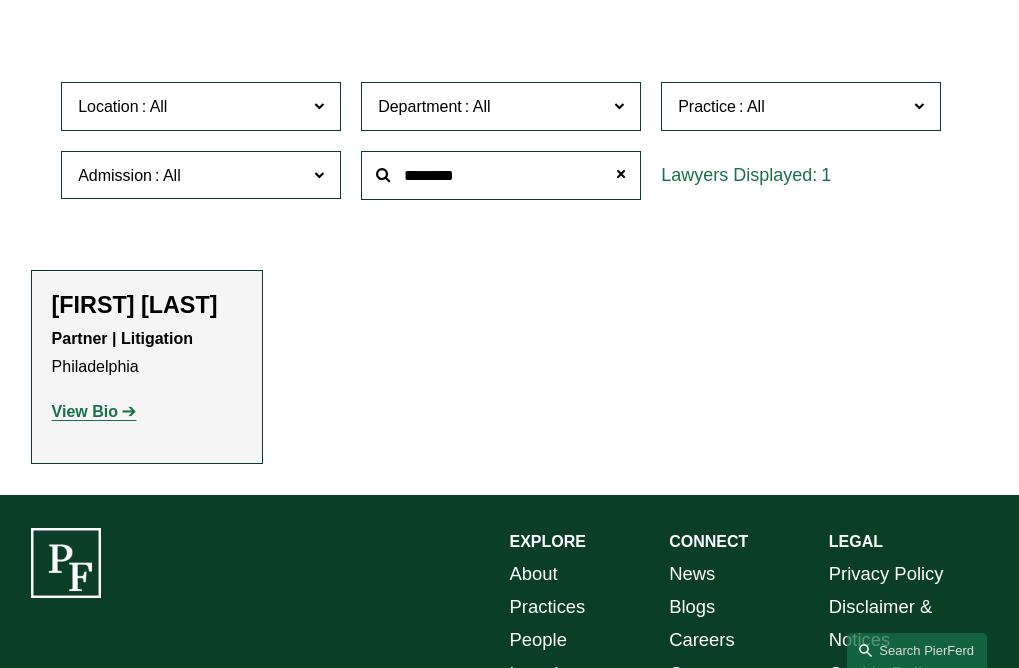 click on "[FIRST] [LAST]" 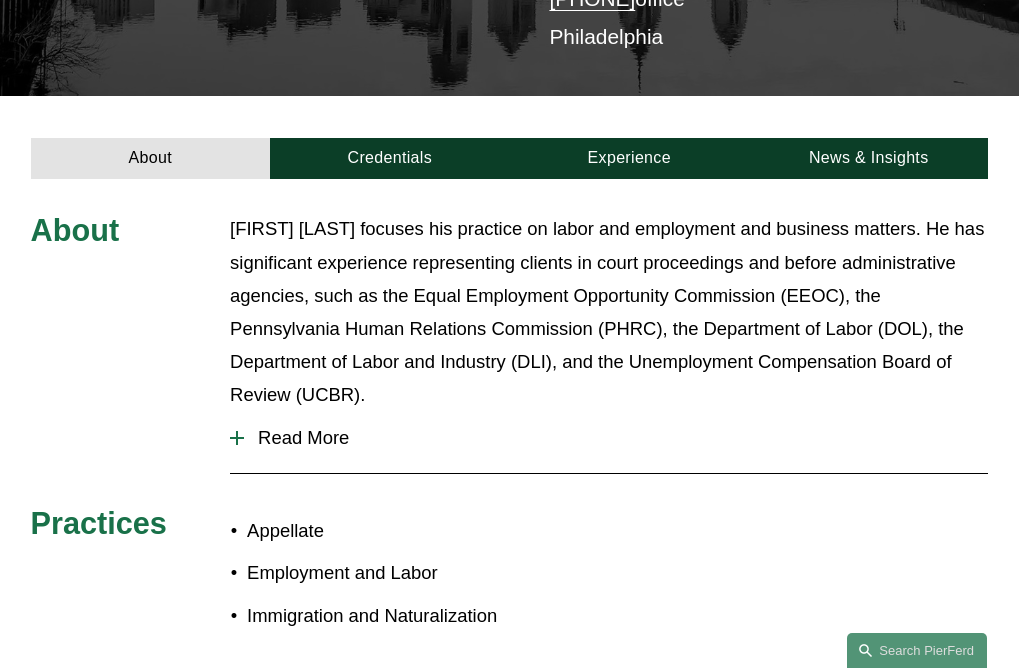 scroll, scrollTop: 500, scrollLeft: 0, axis: vertical 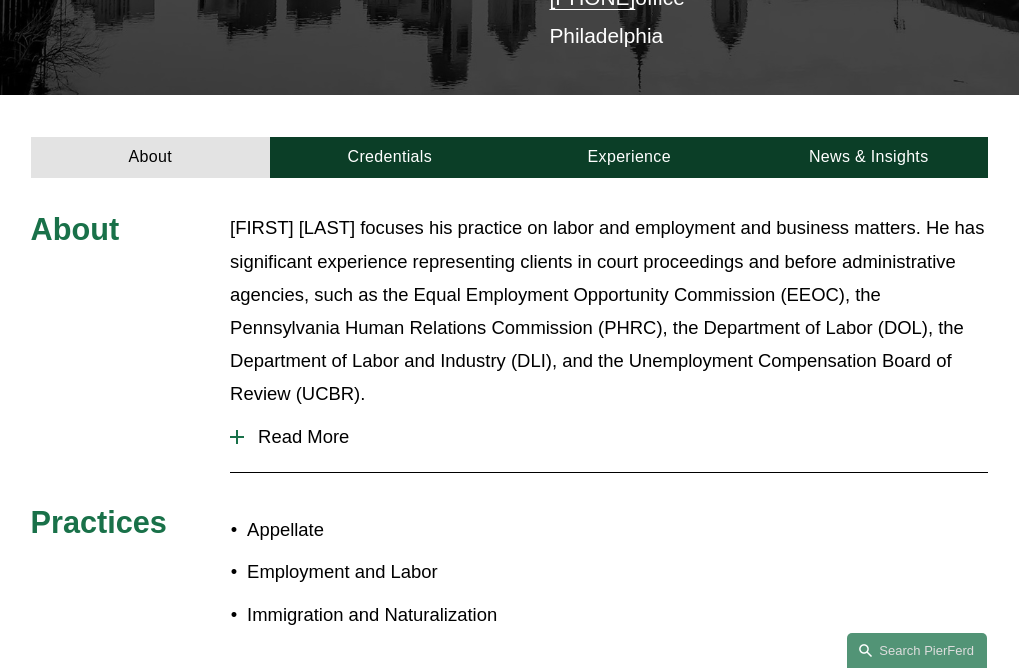 click on "Read More" at bounding box center [616, 437] 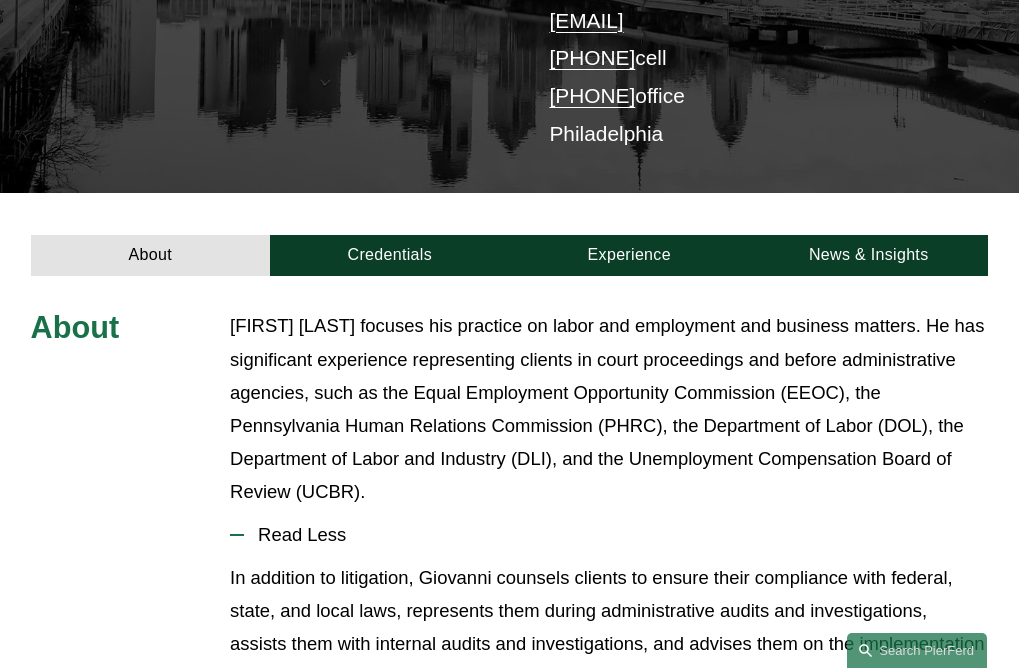 scroll, scrollTop: 400, scrollLeft: 0, axis: vertical 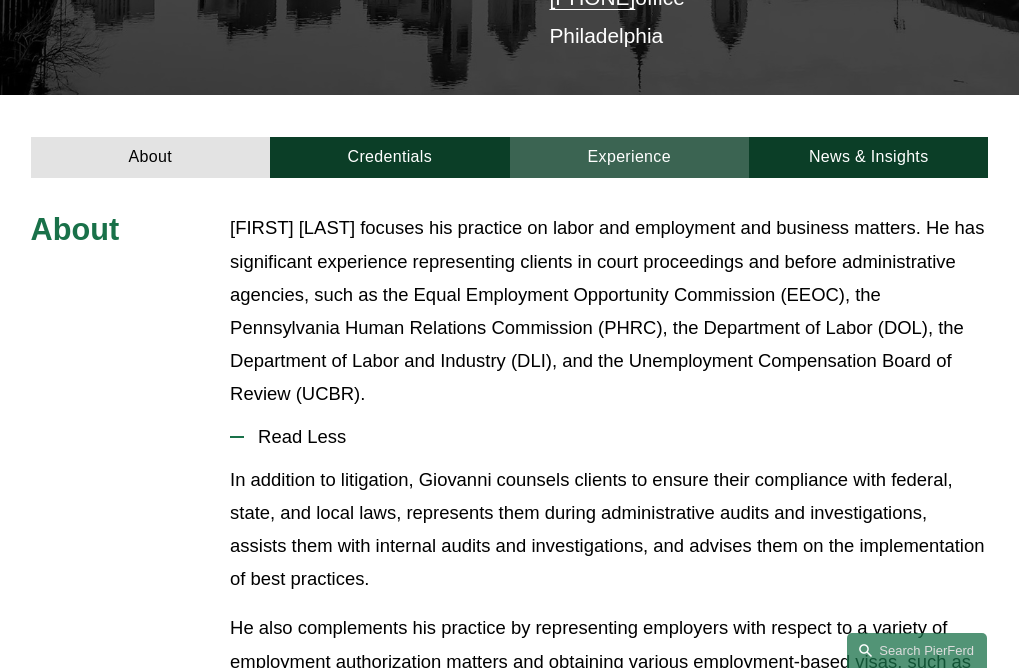 click on "Experience" at bounding box center [629, 157] 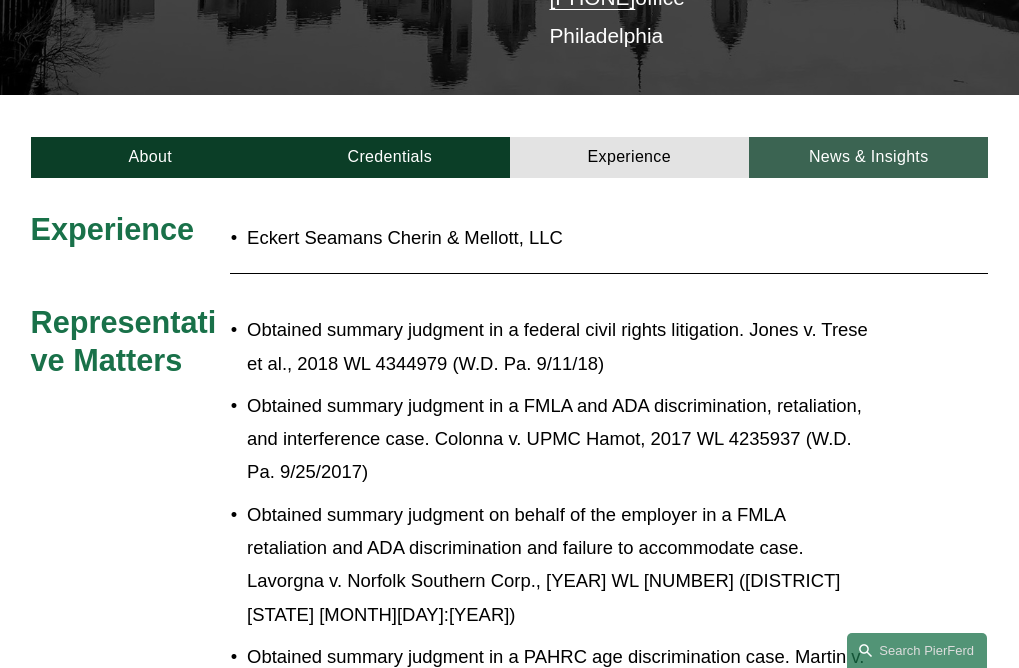 click on "News & Insights" at bounding box center (868, 157) 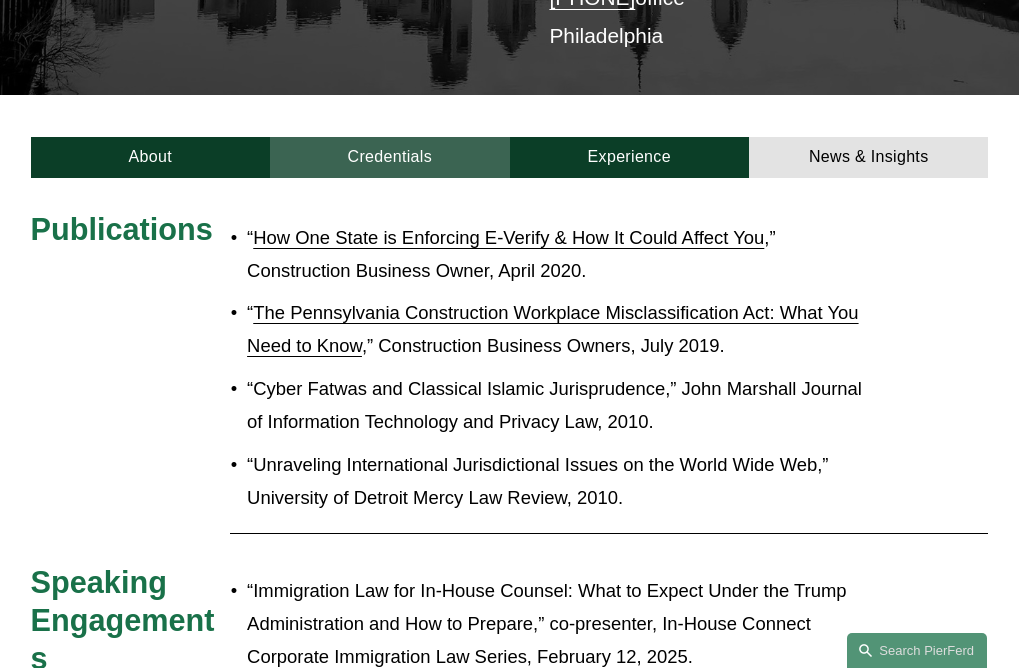 click on "Credentials" at bounding box center [389, 157] 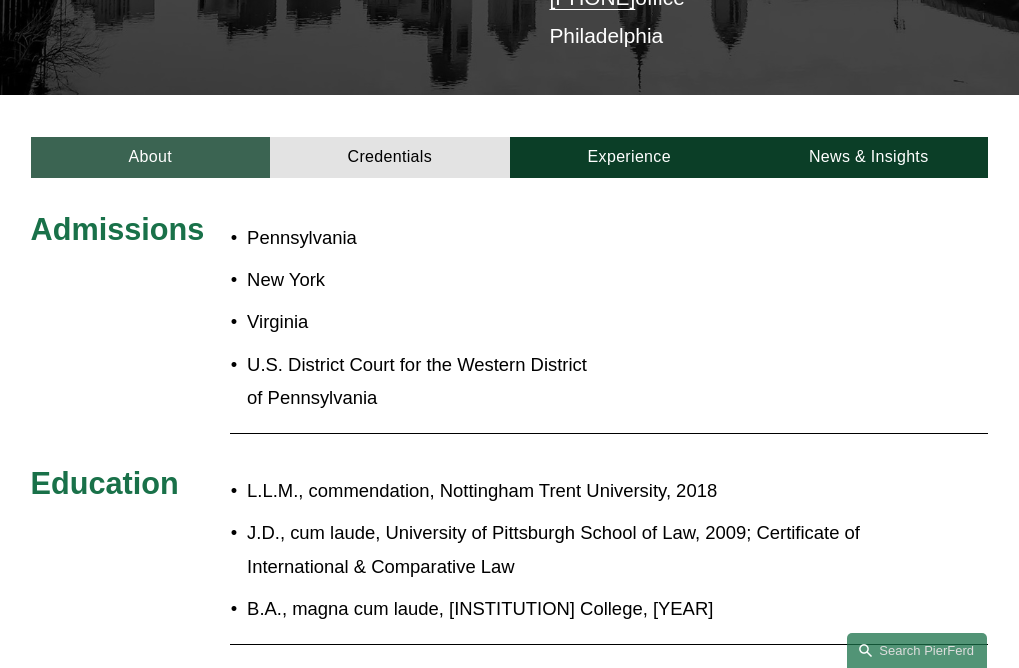 click on "About" at bounding box center (150, 157) 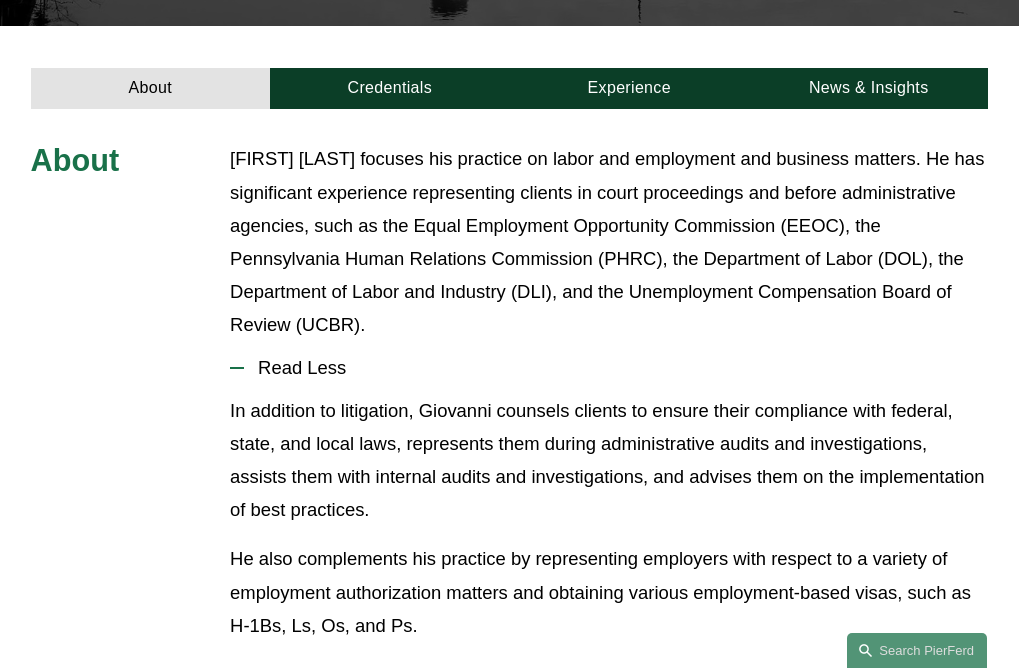 scroll, scrollTop: 600, scrollLeft: 0, axis: vertical 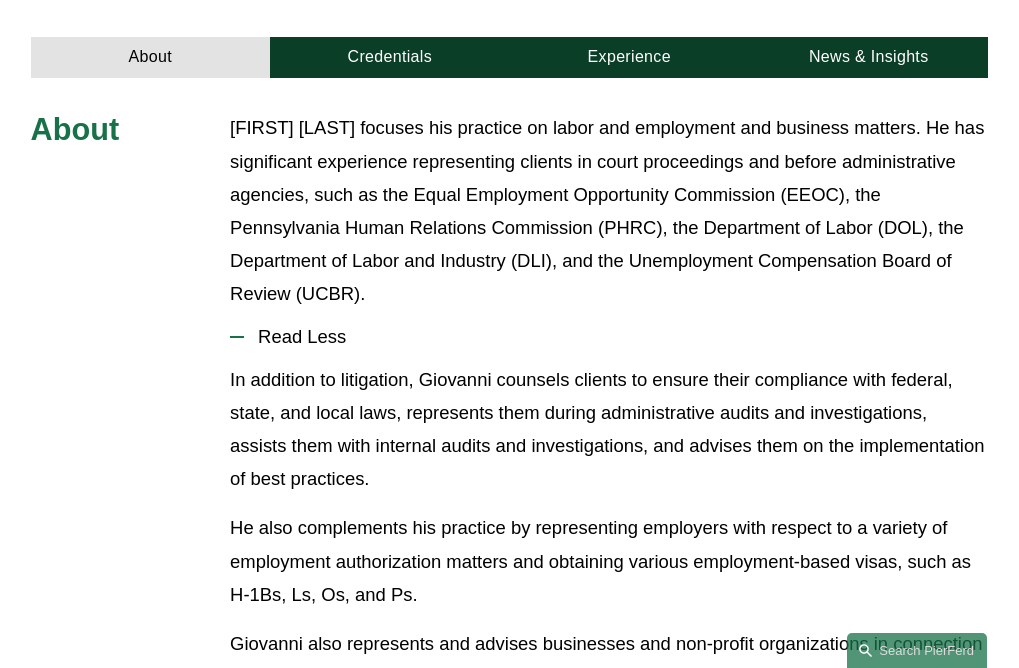 click on "Read Less" at bounding box center [616, 337] 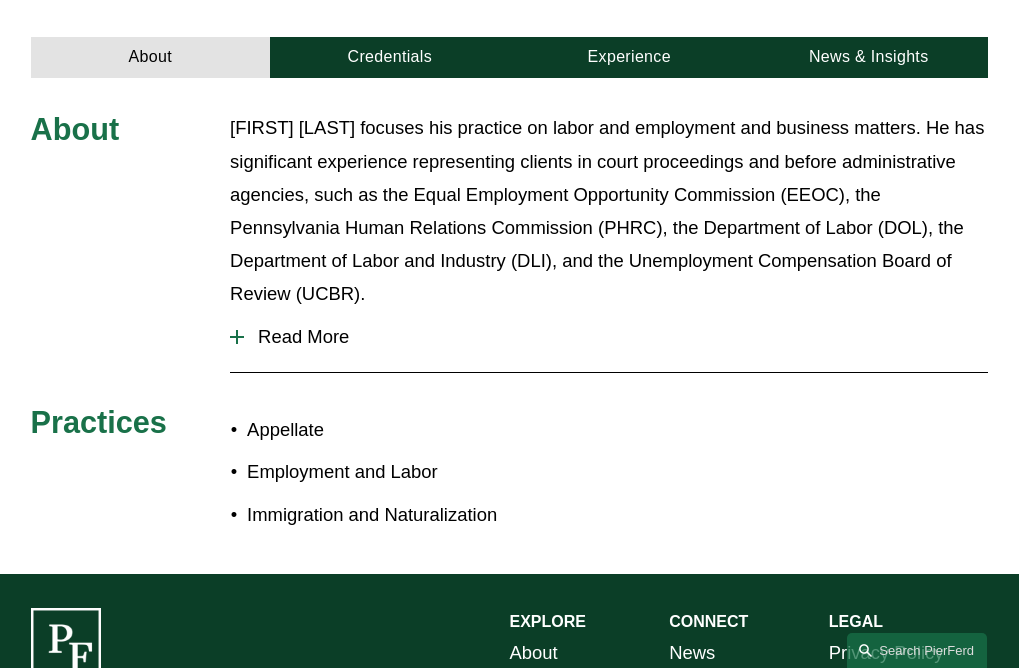 click on "Read More" at bounding box center (616, 337) 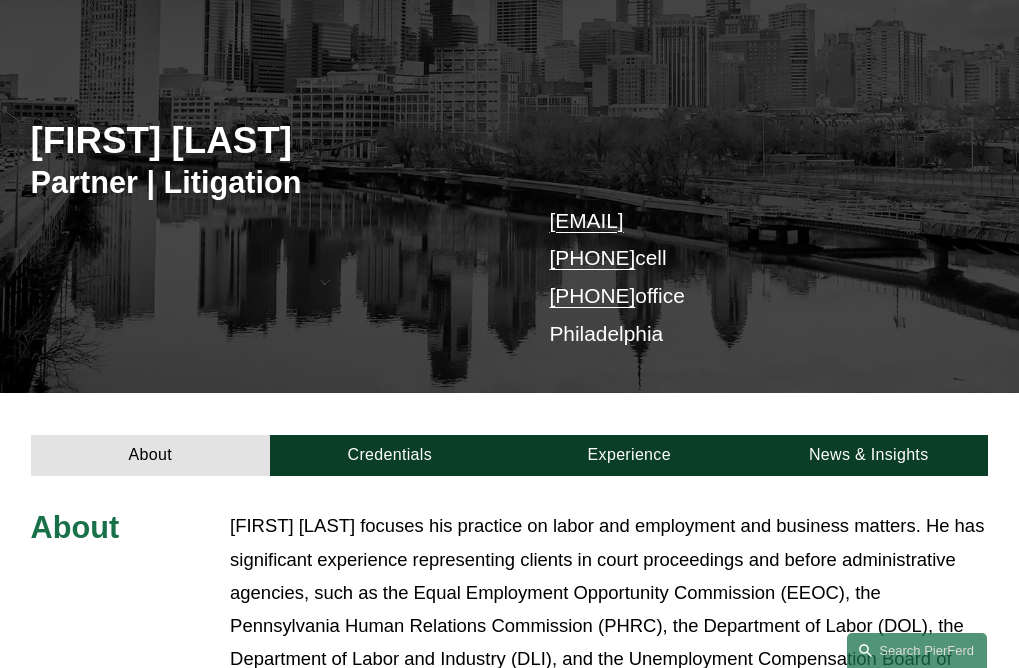 scroll, scrollTop: 100, scrollLeft: 0, axis: vertical 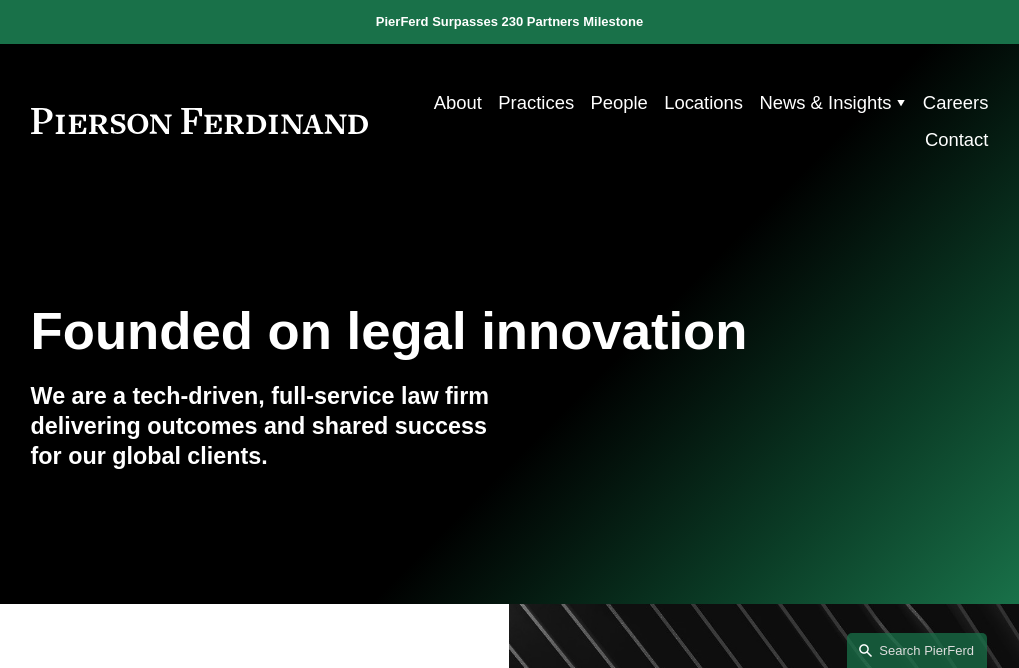 click on "People" at bounding box center [618, 102] 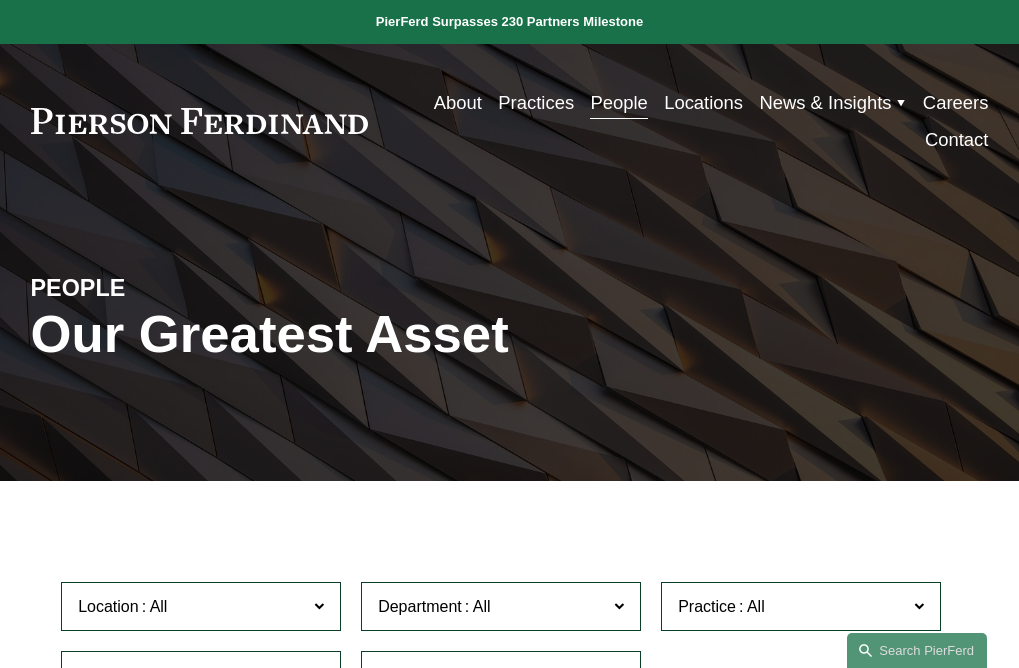 scroll, scrollTop: 500, scrollLeft: 0, axis: vertical 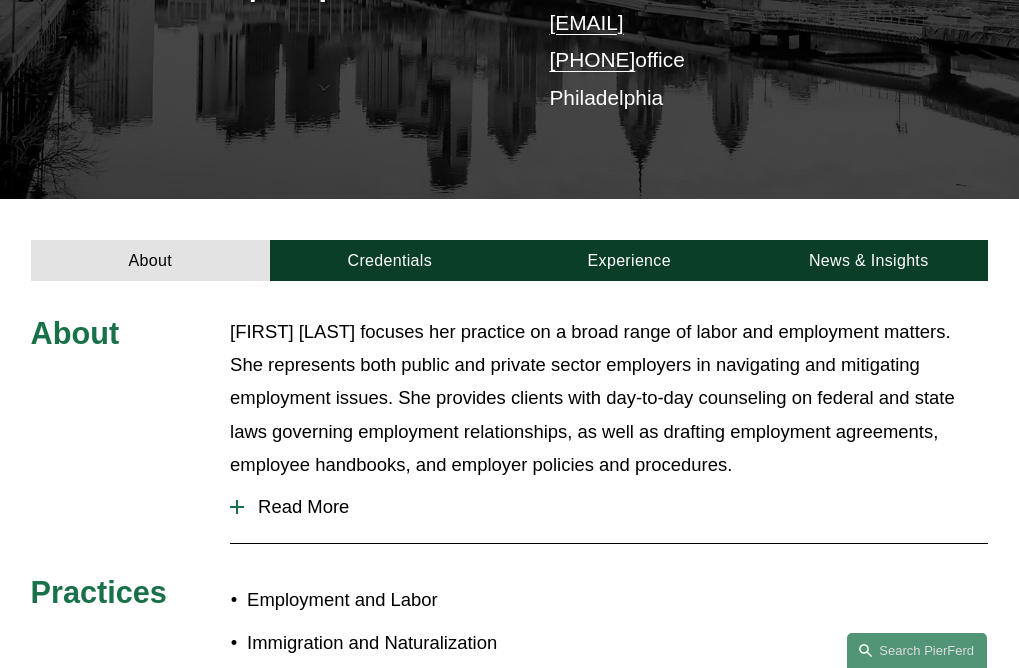 click on "Read More" at bounding box center (616, 507) 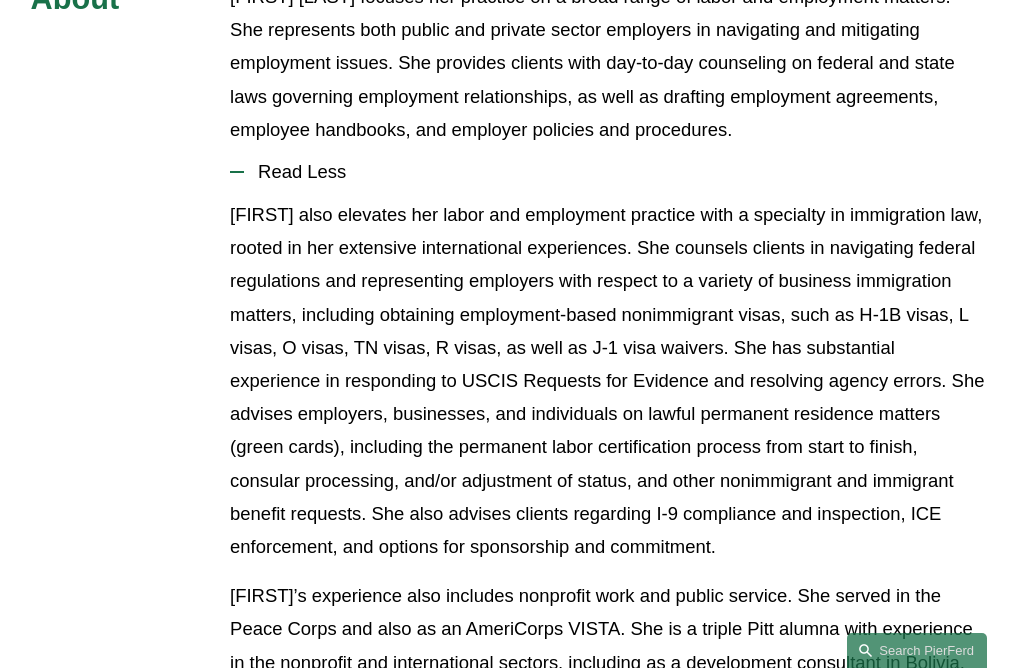 scroll, scrollTop: 700, scrollLeft: 0, axis: vertical 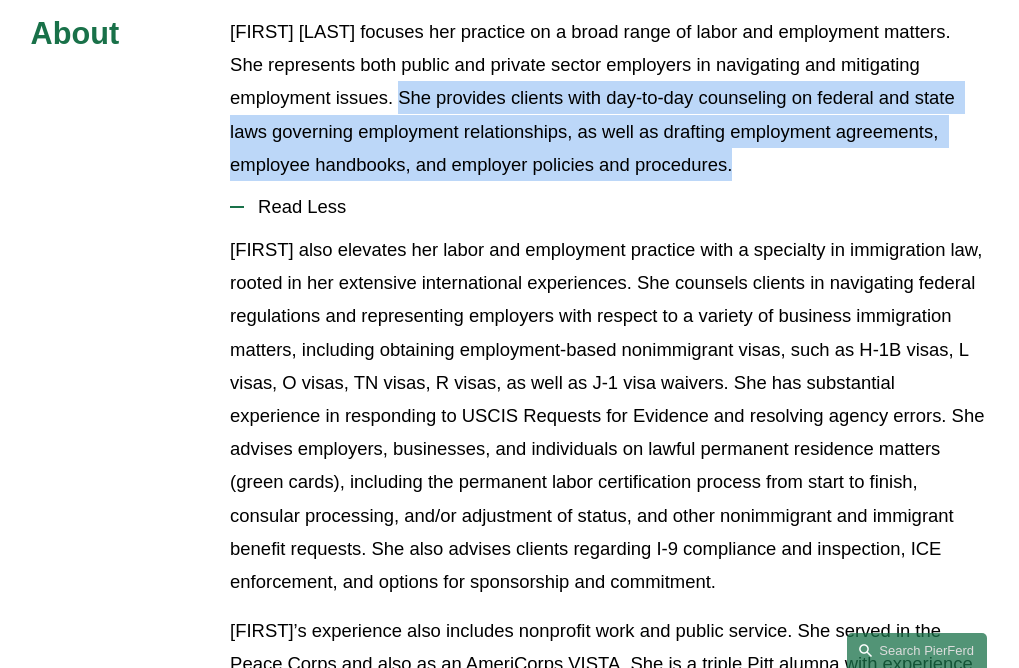 drag, startPoint x: 735, startPoint y: 167, endPoint x: 401, endPoint y: 104, distance: 339.88968 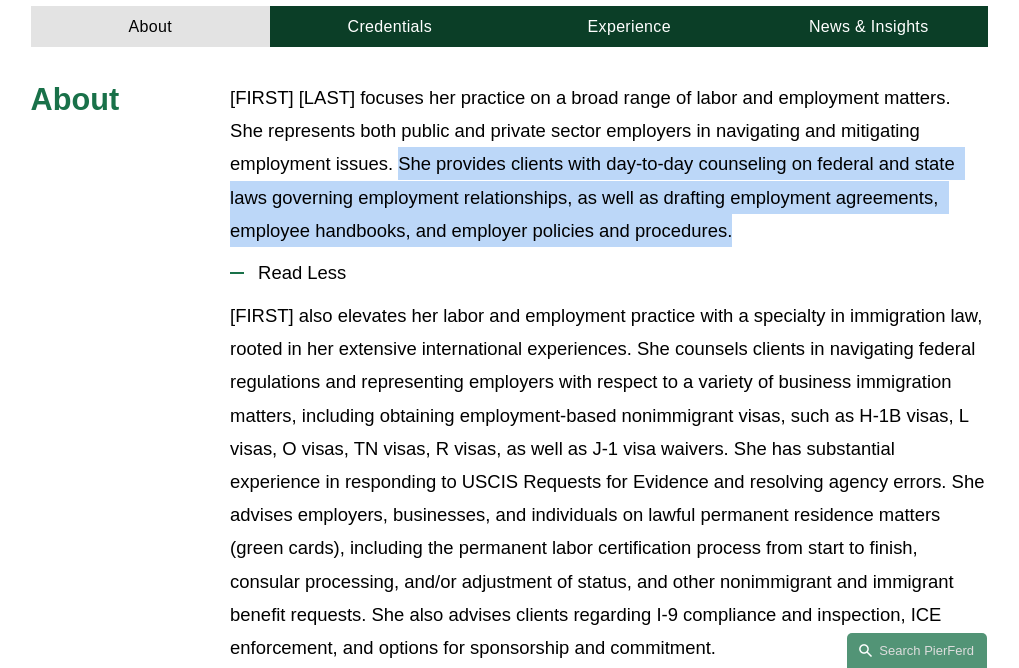 scroll, scrollTop: 600, scrollLeft: 0, axis: vertical 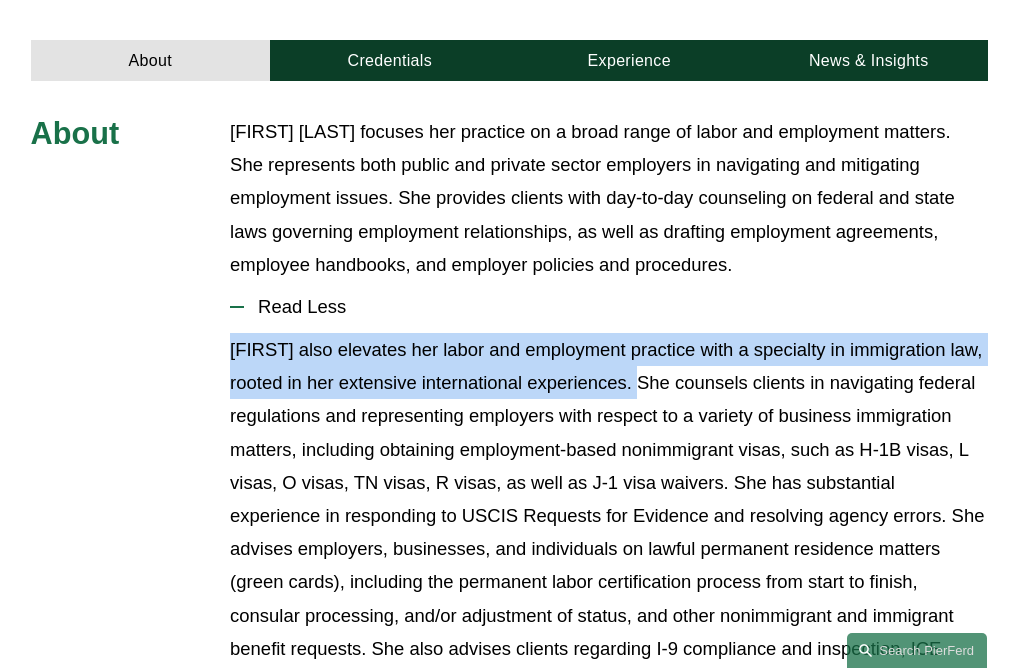 drag, startPoint x: 227, startPoint y: 352, endPoint x: 639, endPoint y: 385, distance: 413.3195 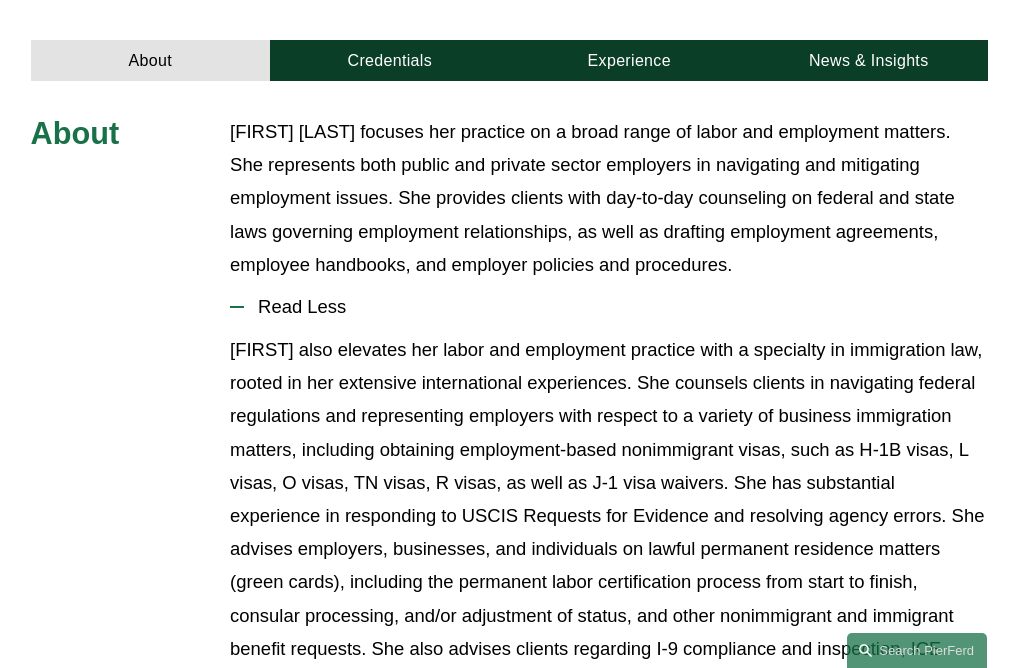 click on "About
Allison Bustin focuses her practice on a broad range of labor and employment matters. She represents both public and private sector employers in navigating and mitigating employment issues. She provides clients with day-to-day counseling on federal and state laws governing employment relationships, as well as drafting employment agreements, employee handbooks, and employer policies and procedures.
Read Less
Practices
Employment and Labor Immigration and Naturalization" at bounding box center (509, 606) 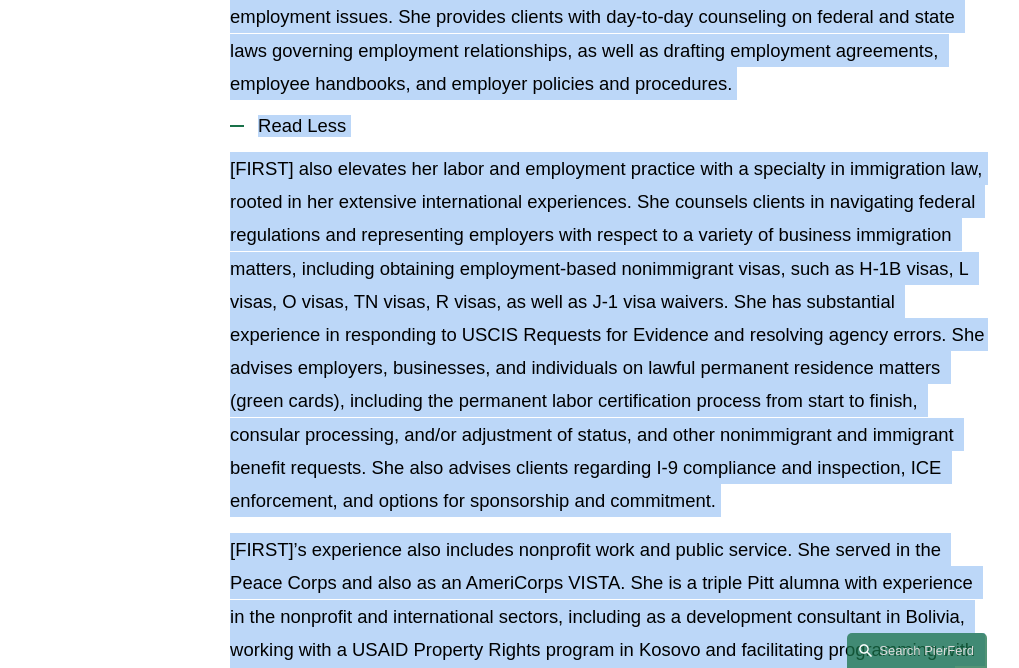 scroll, scrollTop: 1275, scrollLeft: 0, axis: vertical 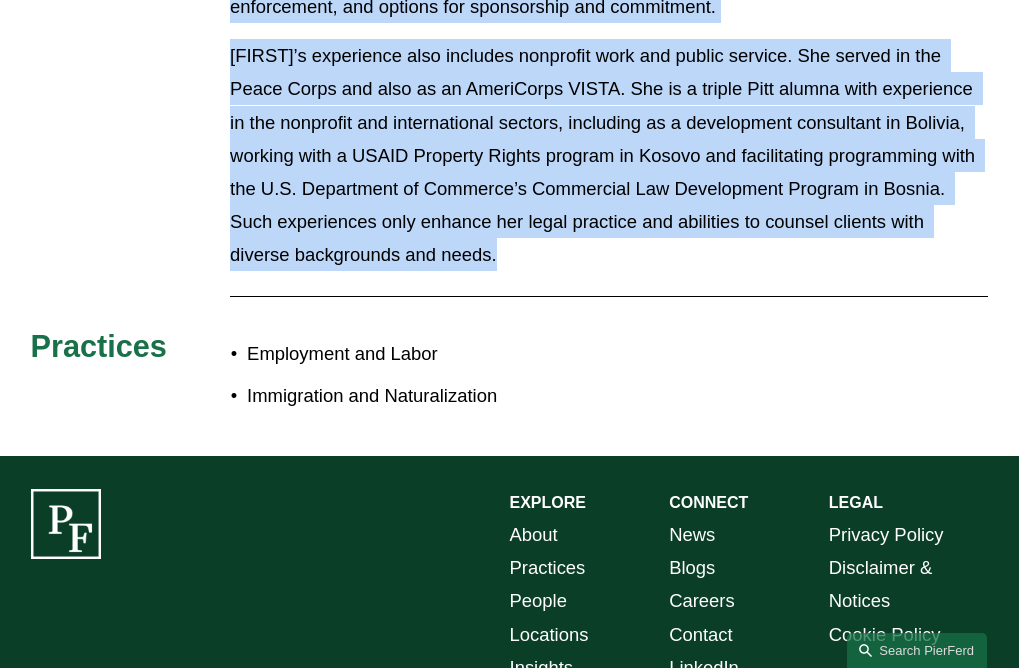 drag, startPoint x: 225, startPoint y: 135, endPoint x: 543, endPoint y: 292, distance: 354.6449 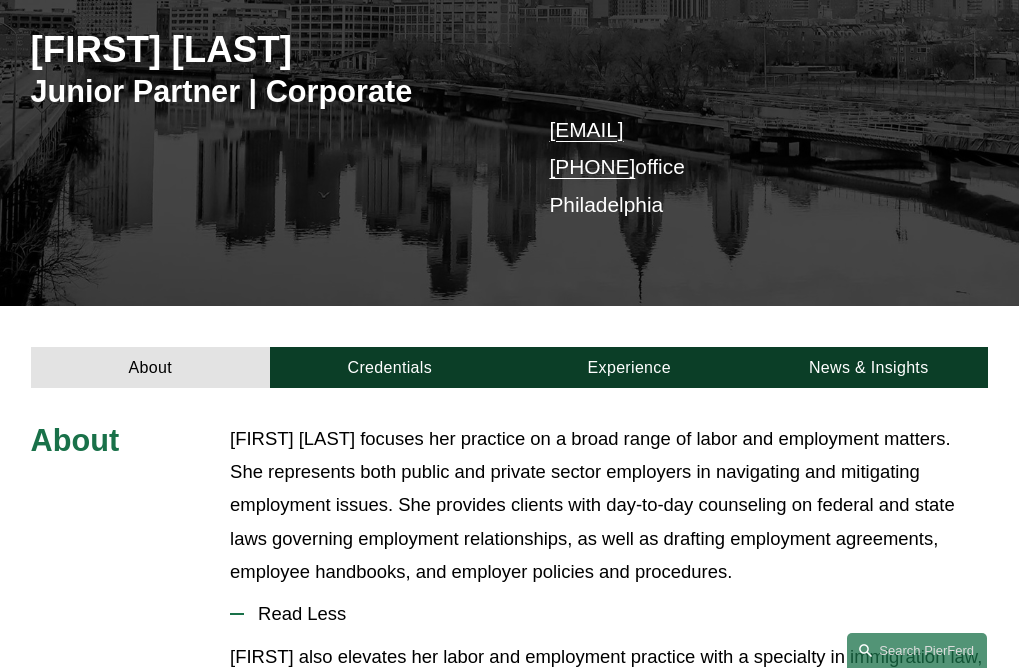 scroll, scrollTop: 254, scrollLeft: 0, axis: vertical 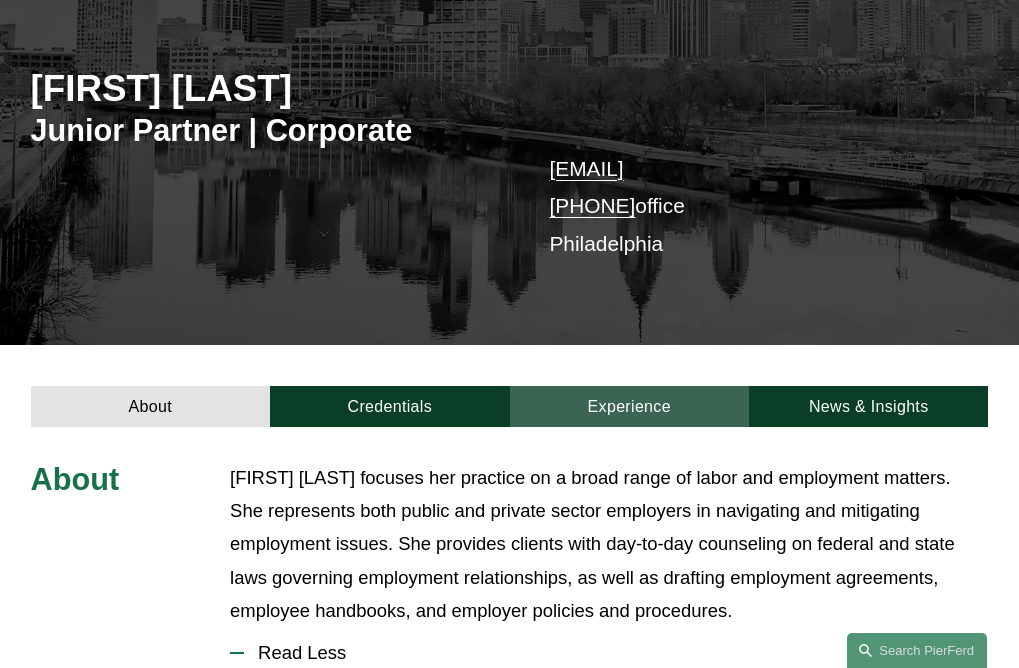 click on "Experience" at bounding box center (629, 406) 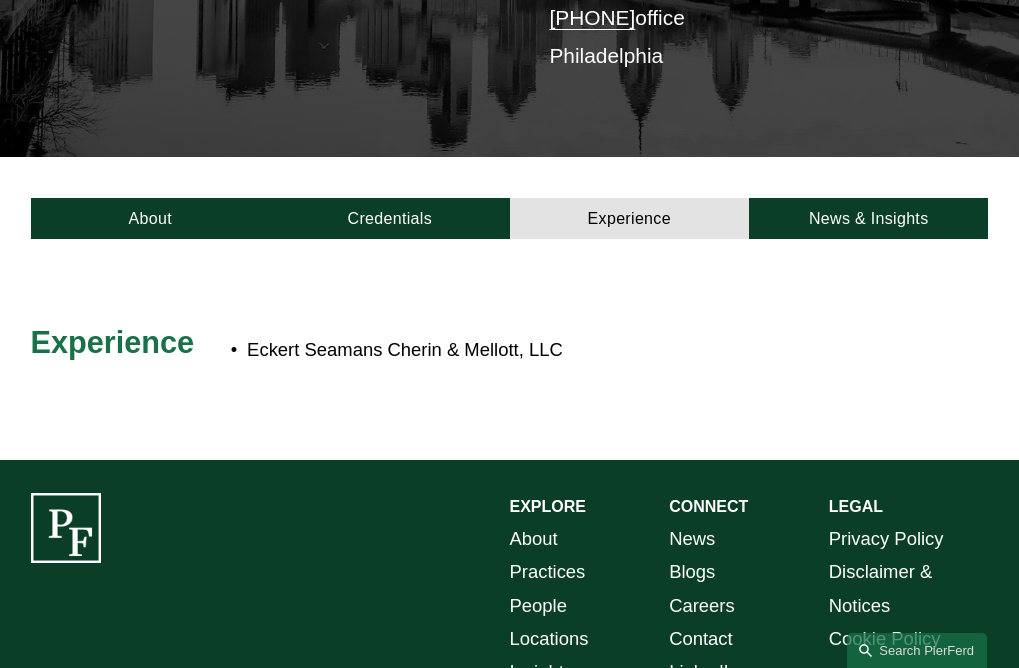 scroll, scrollTop: 454, scrollLeft: 0, axis: vertical 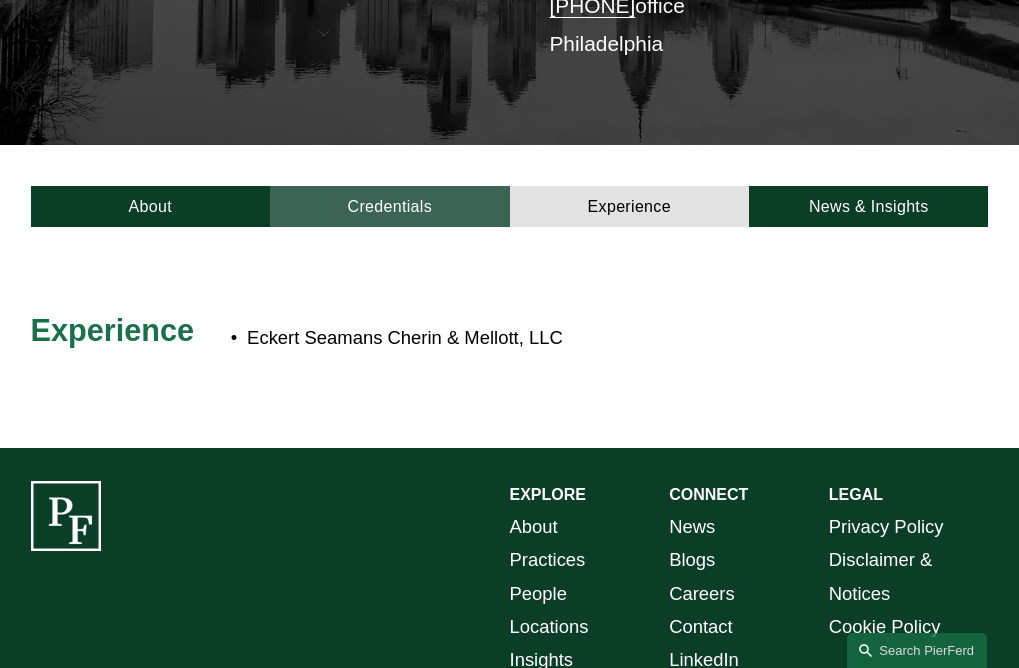 click on "Credentials" at bounding box center (389, 206) 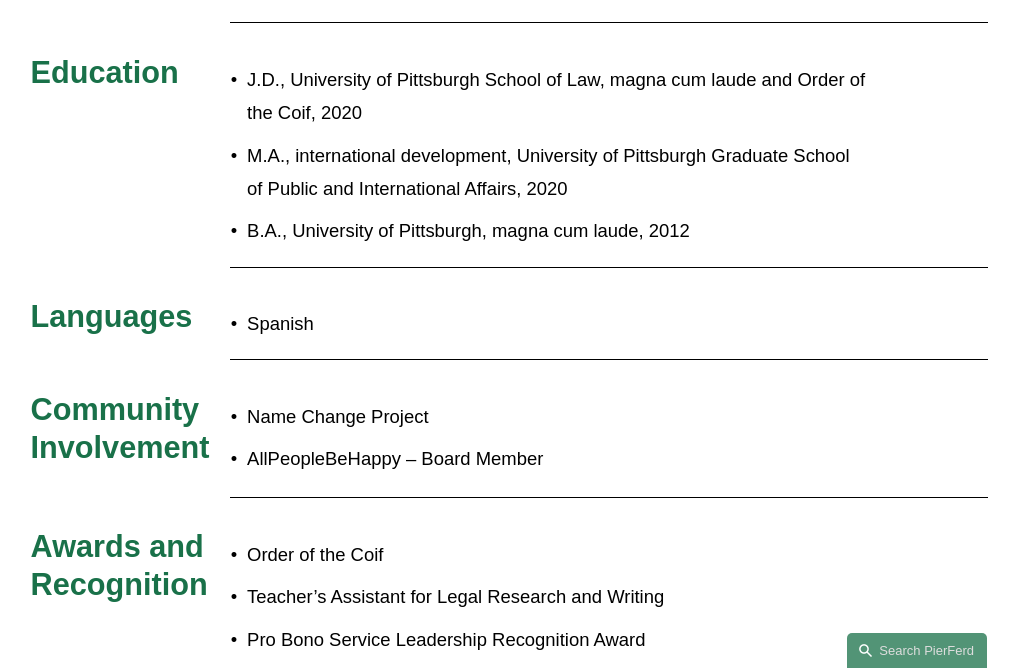 scroll, scrollTop: 854, scrollLeft: 0, axis: vertical 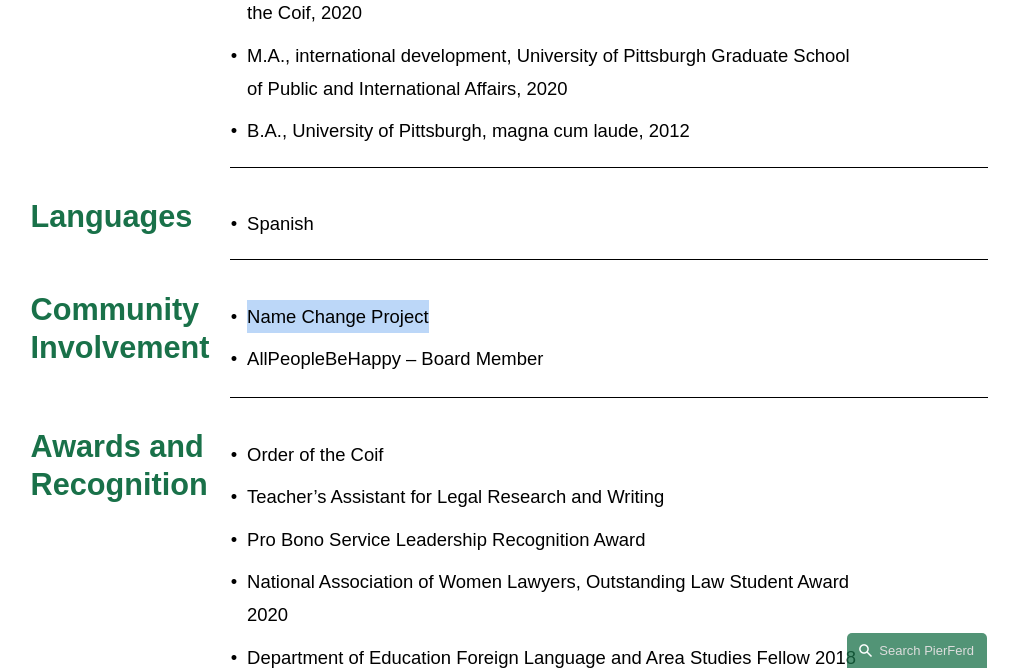 drag, startPoint x: 437, startPoint y: 327, endPoint x: 252, endPoint y: 330, distance: 185.02432 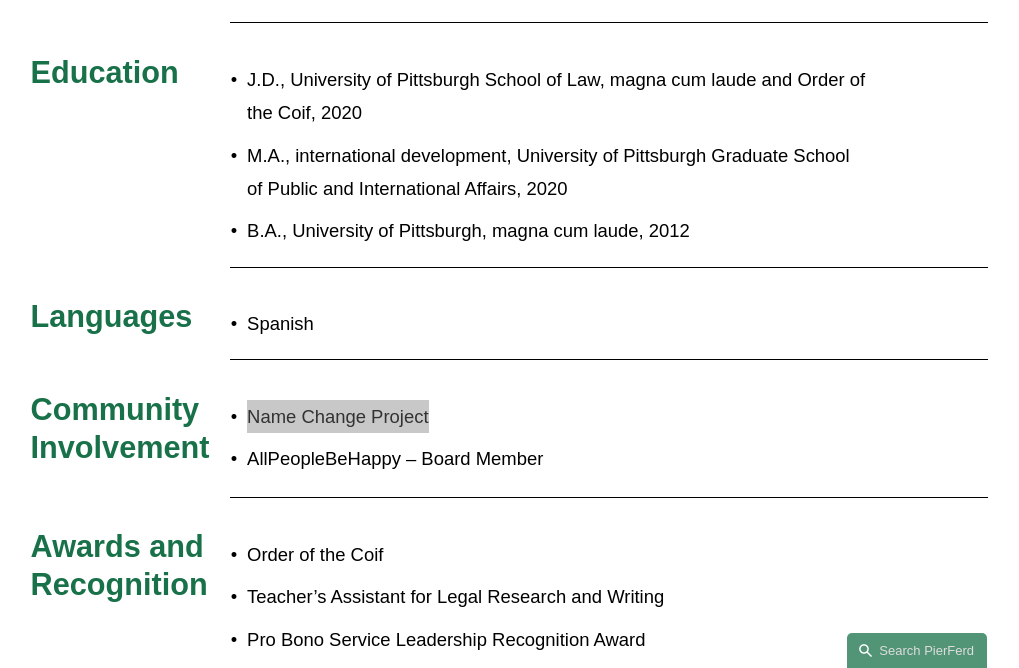 scroll, scrollTop: 654, scrollLeft: 0, axis: vertical 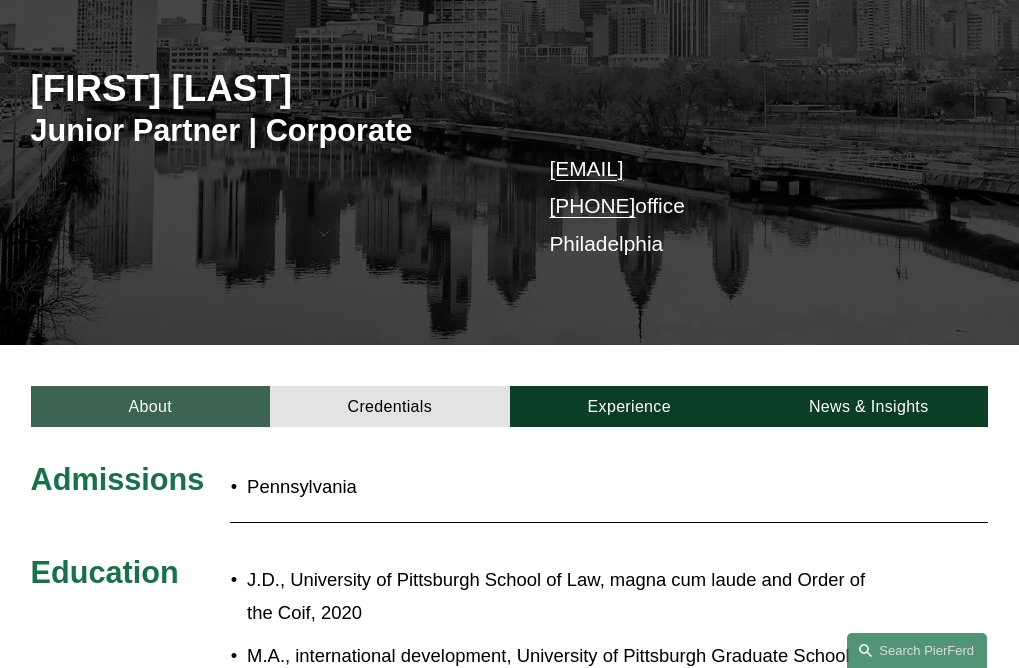 click on "About" at bounding box center [150, 406] 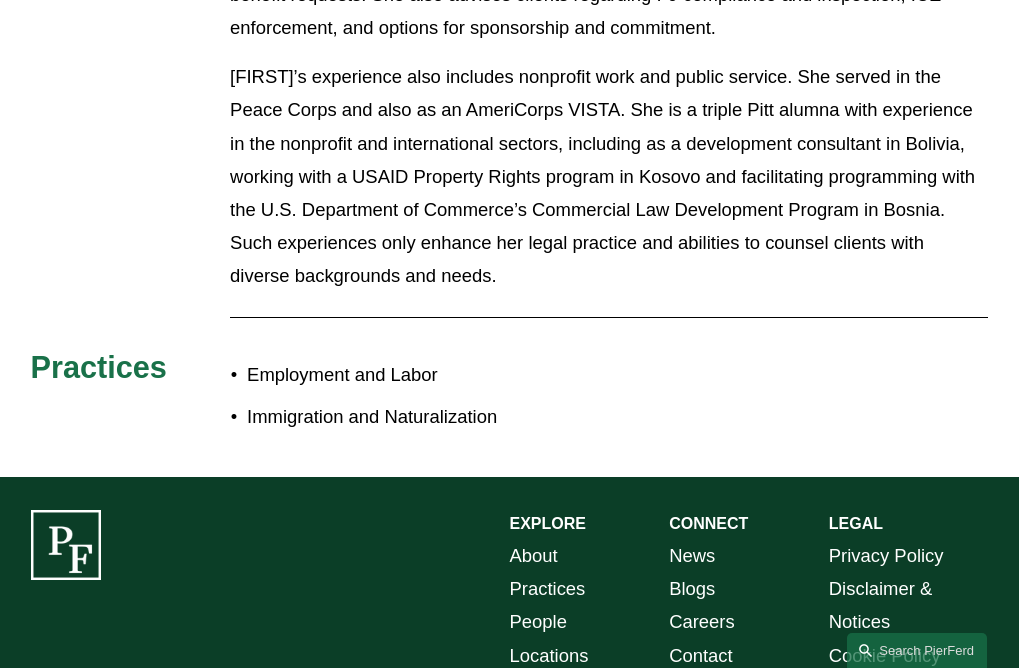 scroll, scrollTop: 1354, scrollLeft: 0, axis: vertical 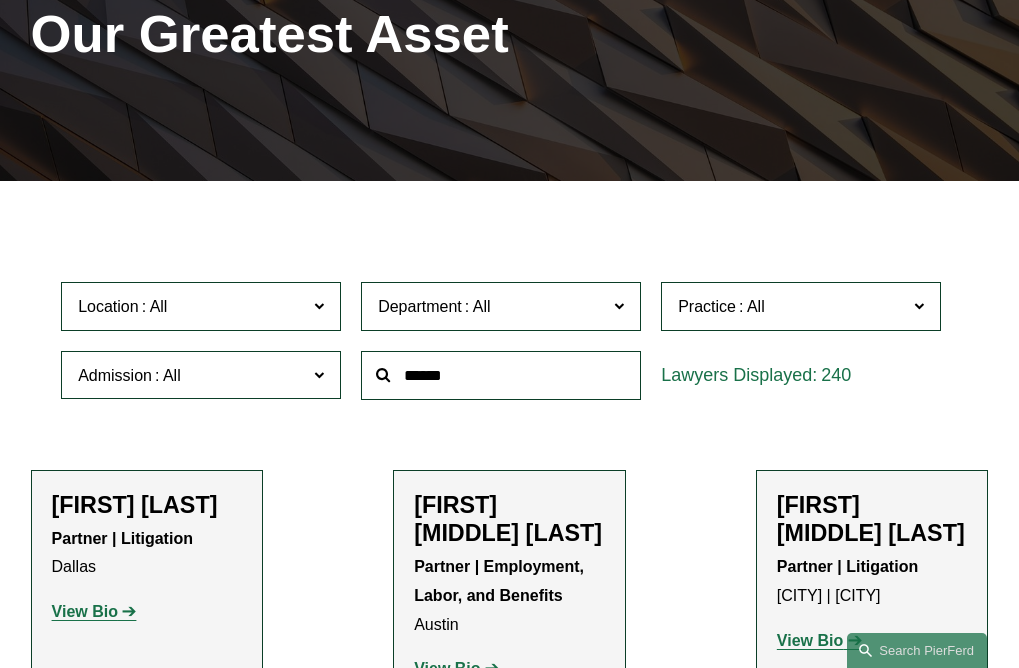 click 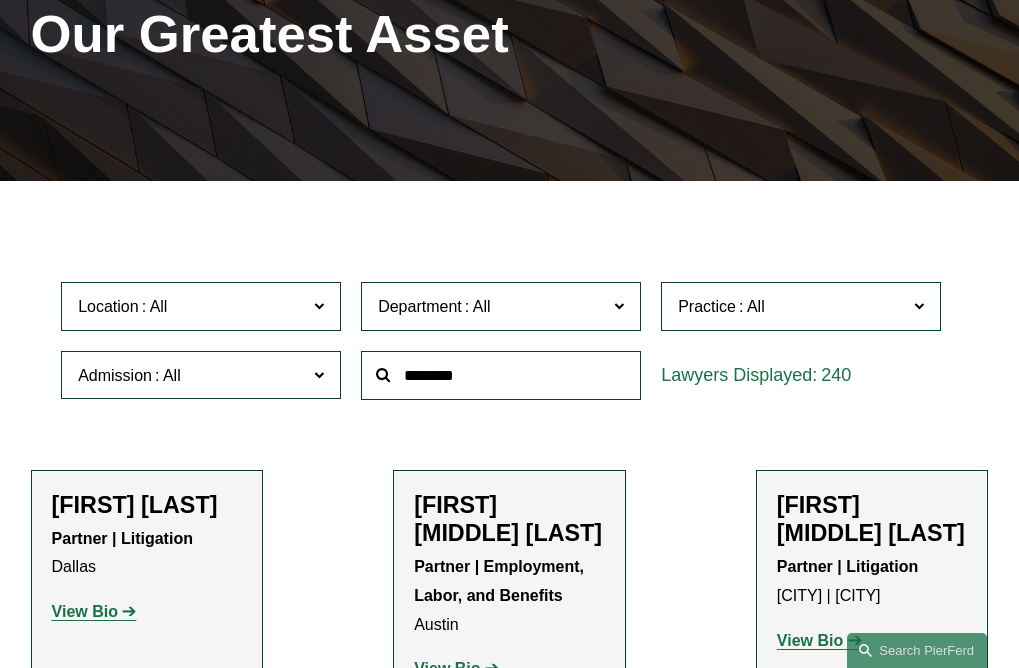 type on "********" 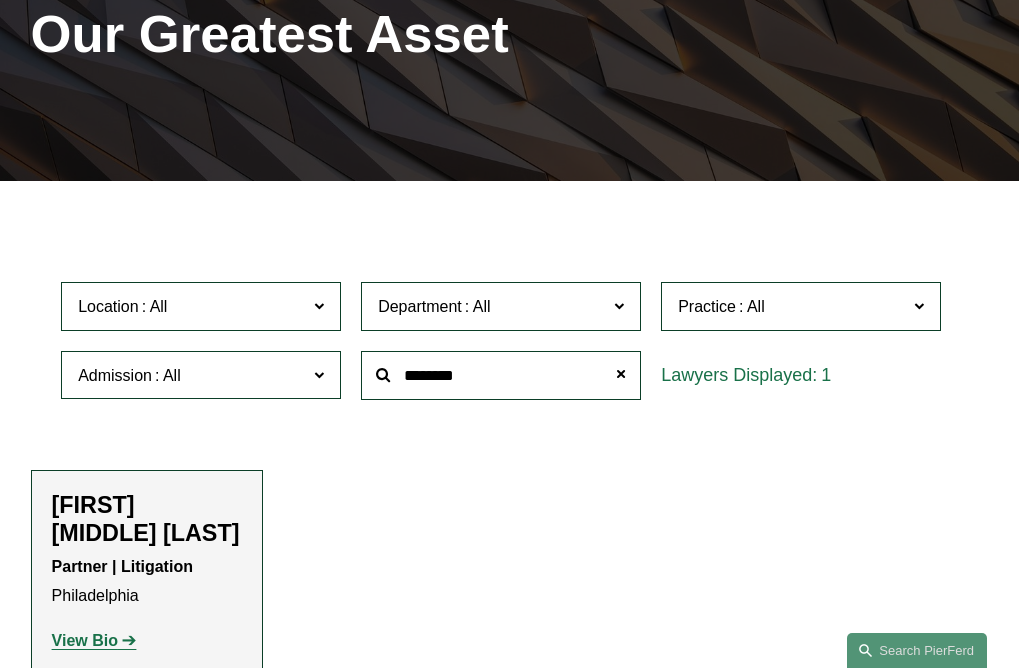 scroll, scrollTop: 500, scrollLeft: 0, axis: vertical 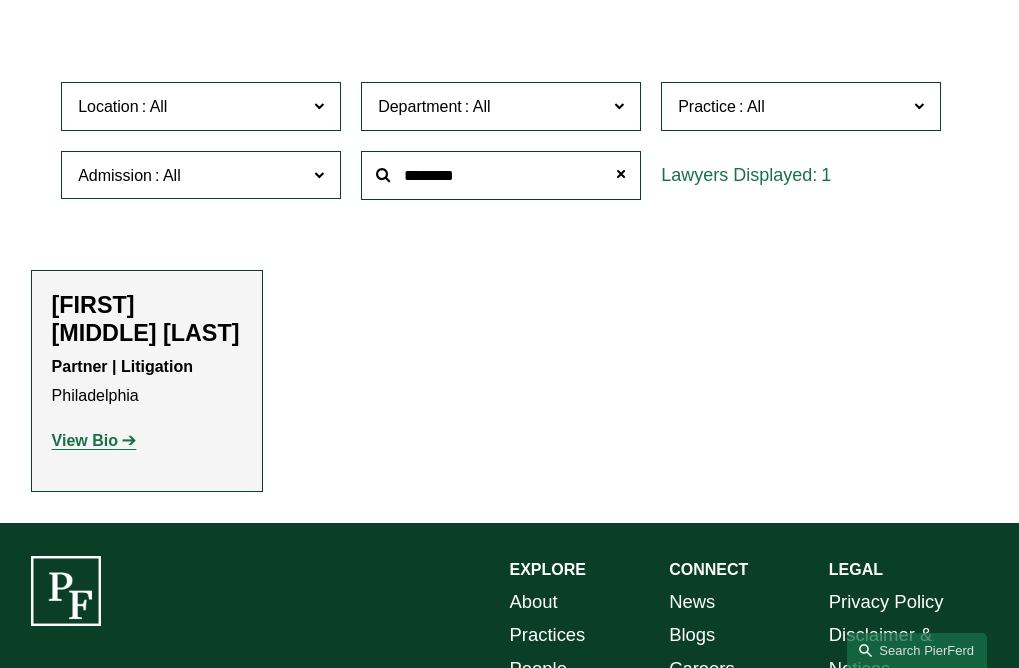 click on "[FIRST] [MIDDLE] [LAST]
Partner | Litigation [CITY] View Bio Location: [CITY]; Department: [DEPARTMENT]; Department: [DEPARTMENT]; Practice: [PRACTICE]; Practice: [PRACTICE]; Practice: [PRACTICE]; Bar Admission: [STATE]; Bar Admission: [STATE]; Bar Admission: [STATE]" 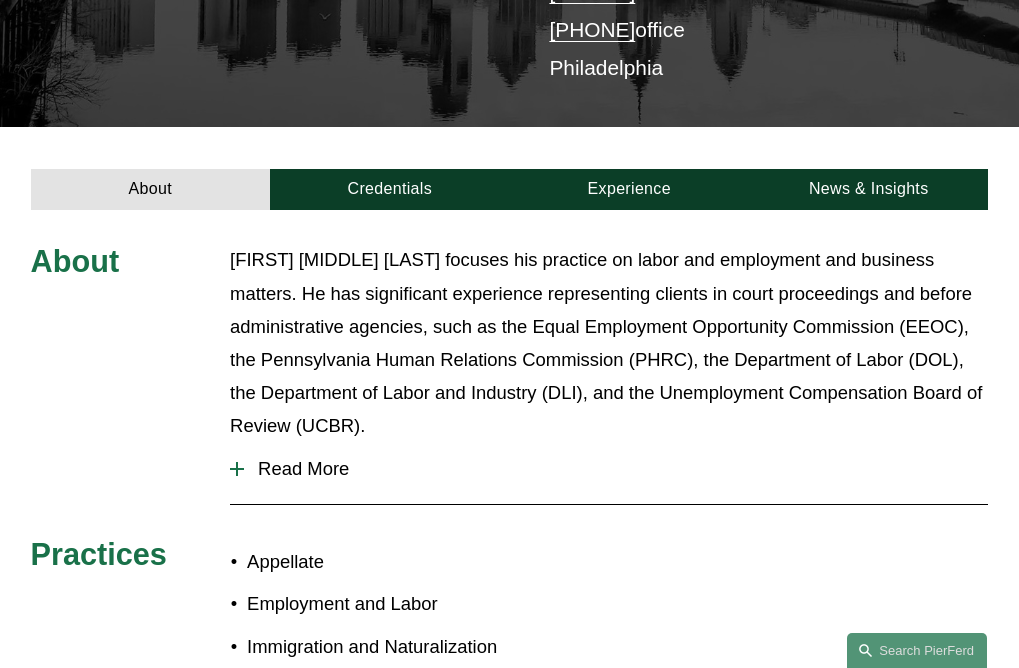 scroll, scrollTop: 500, scrollLeft: 0, axis: vertical 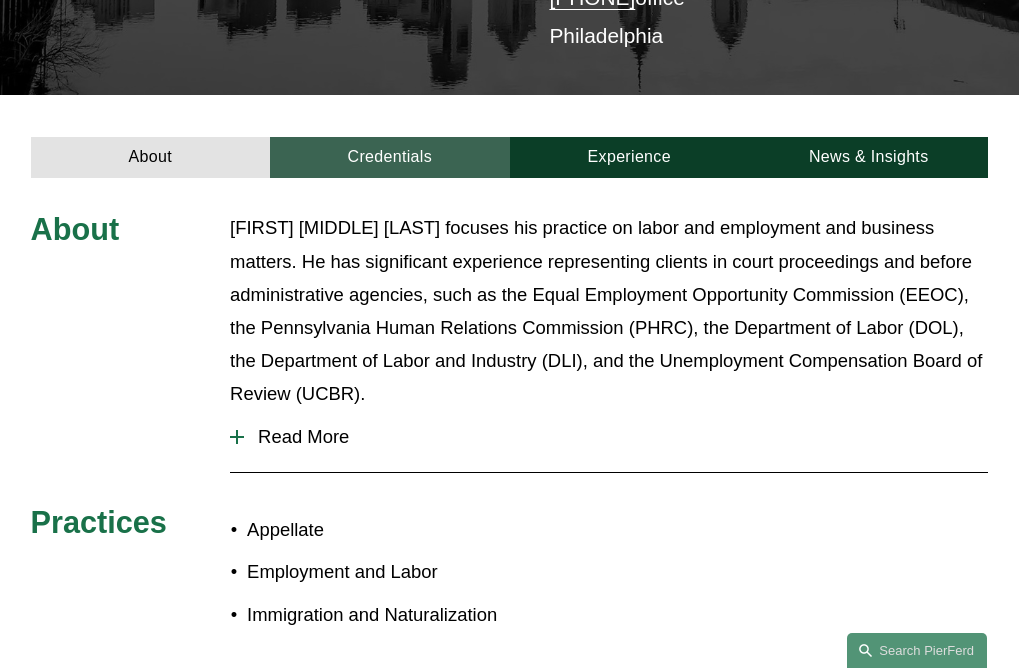 click on "Credentials" at bounding box center (389, 157) 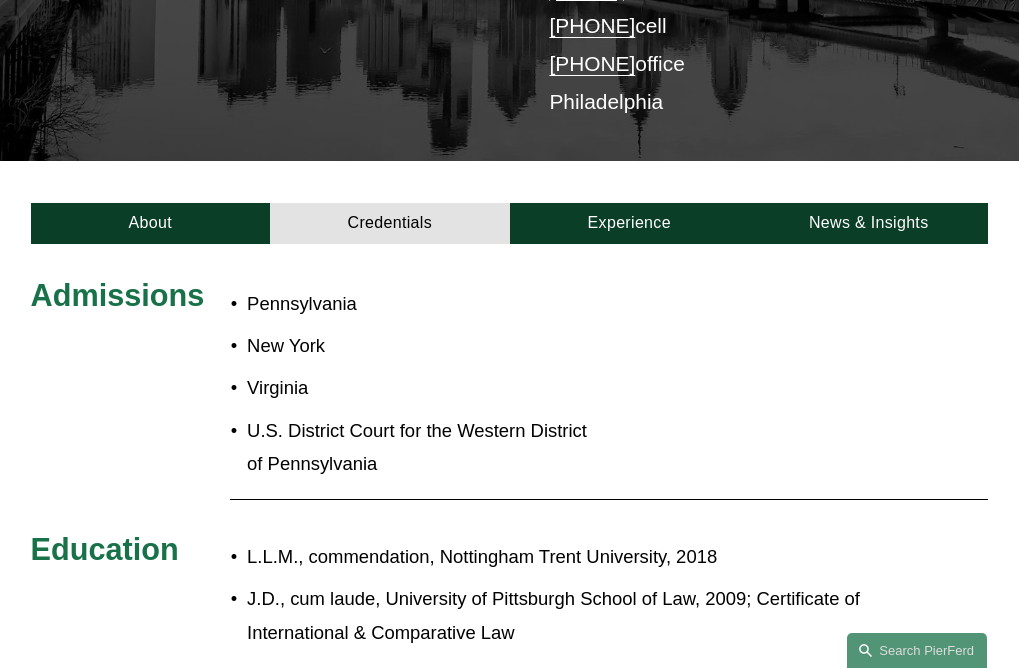 scroll, scrollTop: 400, scrollLeft: 0, axis: vertical 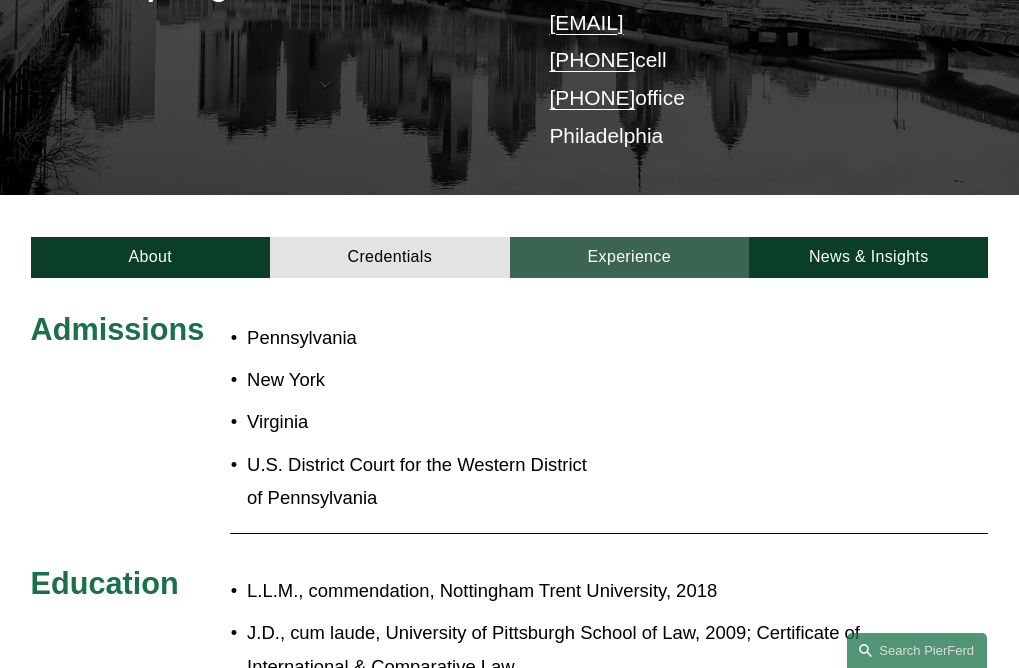 click on "Experience" at bounding box center (629, 257) 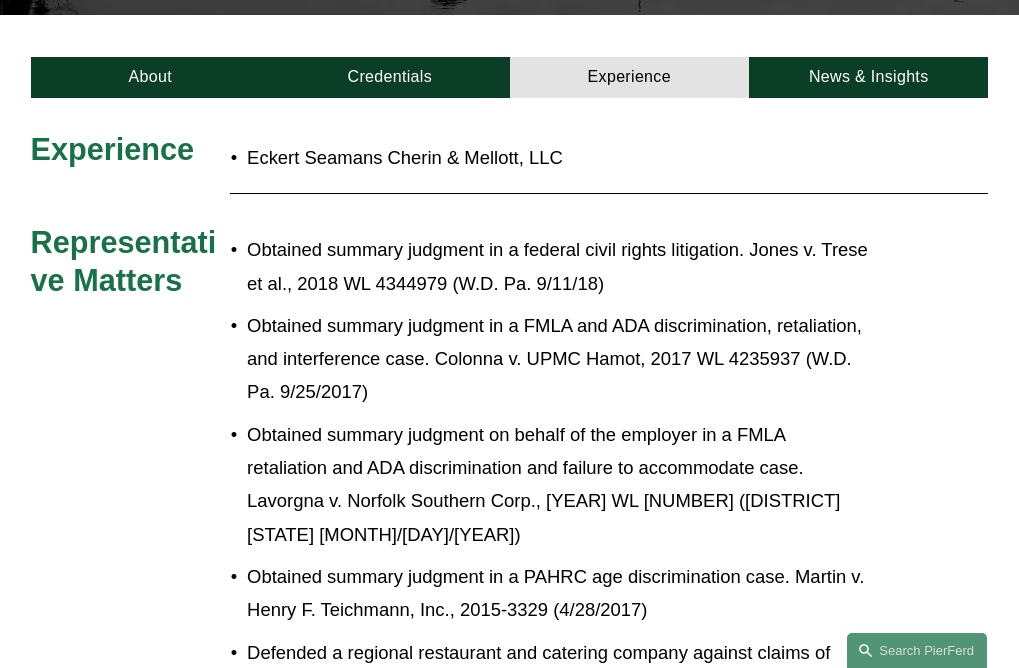 scroll, scrollTop: 400, scrollLeft: 0, axis: vertical 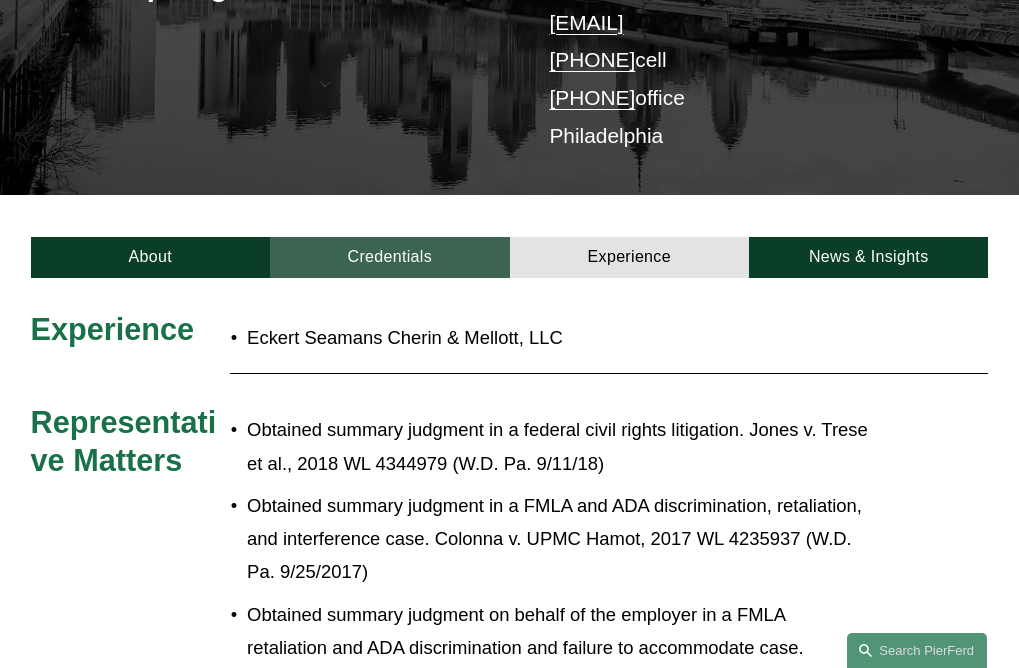 click on "Credentials" at bounding box center (389, 257) 